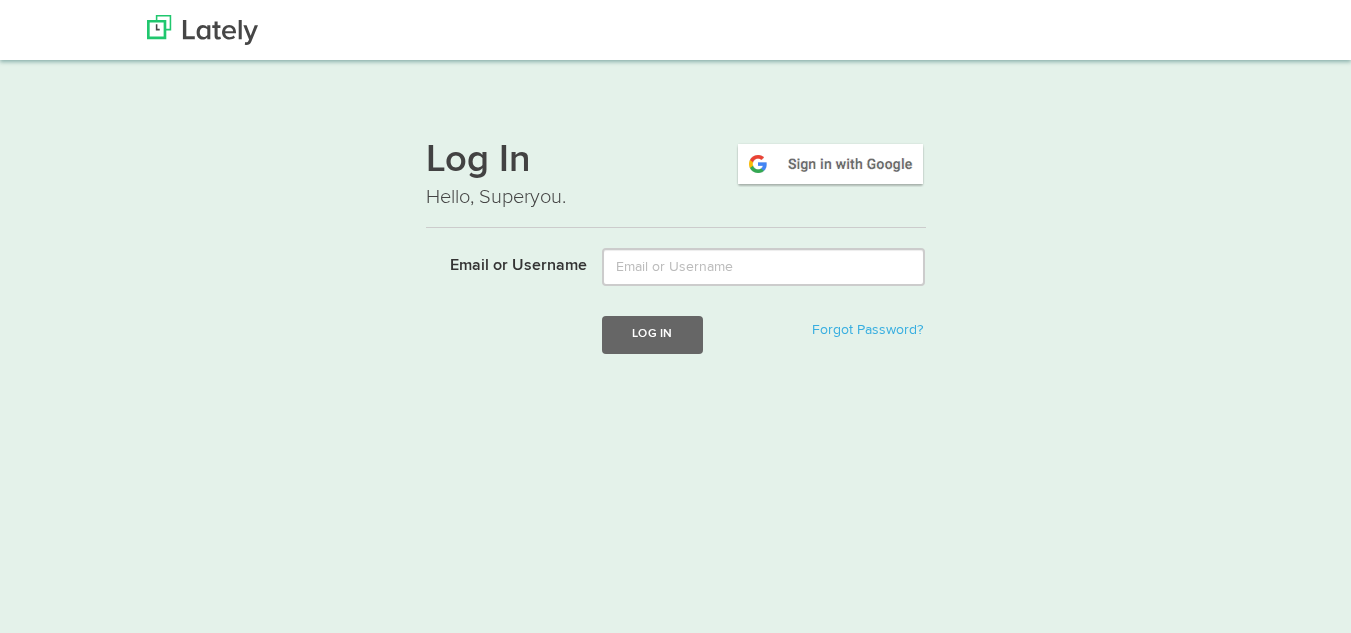 scroll, scrollTop: 0, scrollLeft: 0, axis: both 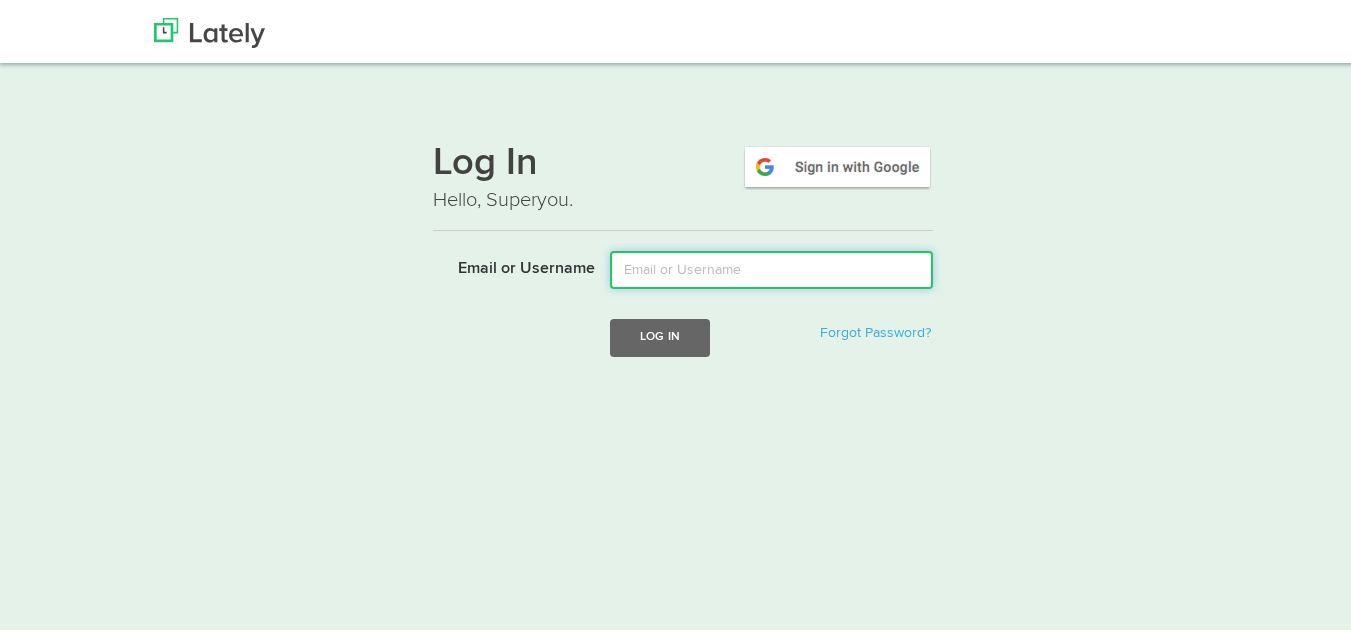 click on "Email or Username" at bounding box center [771, 267] 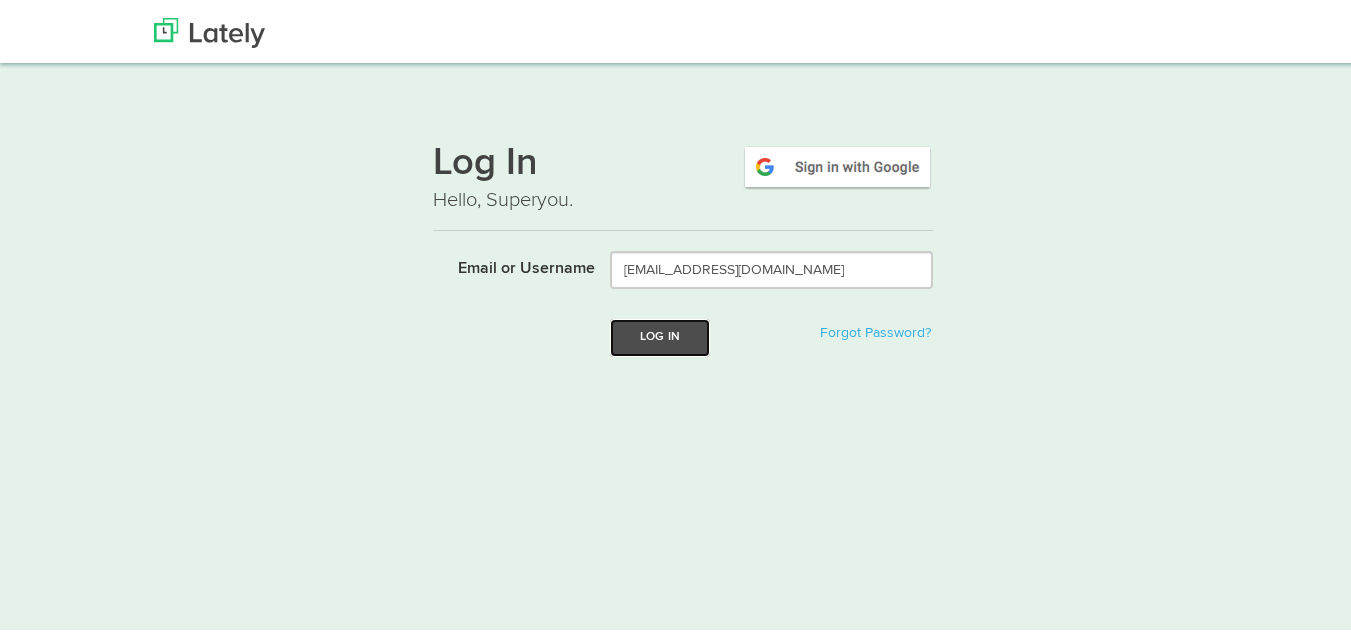 click on "Log In" at bounding box center (660, 334) 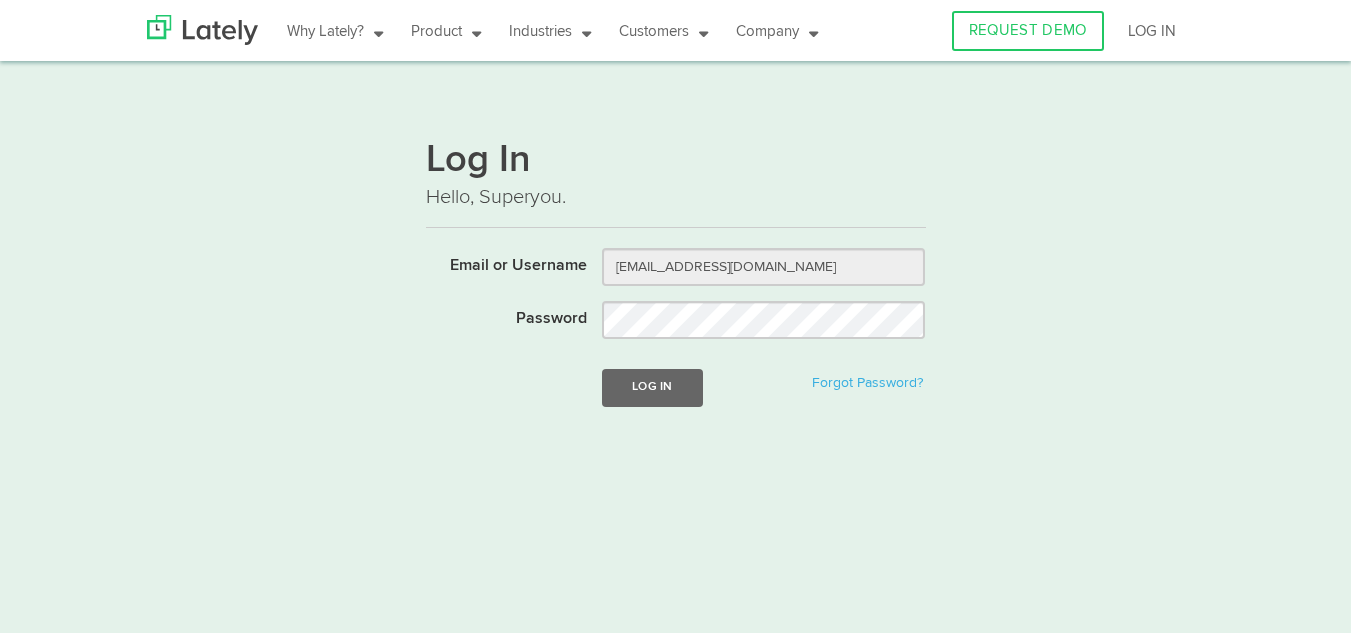 scroll, scrollTop: 0, scrollLeft: 0, axis: both 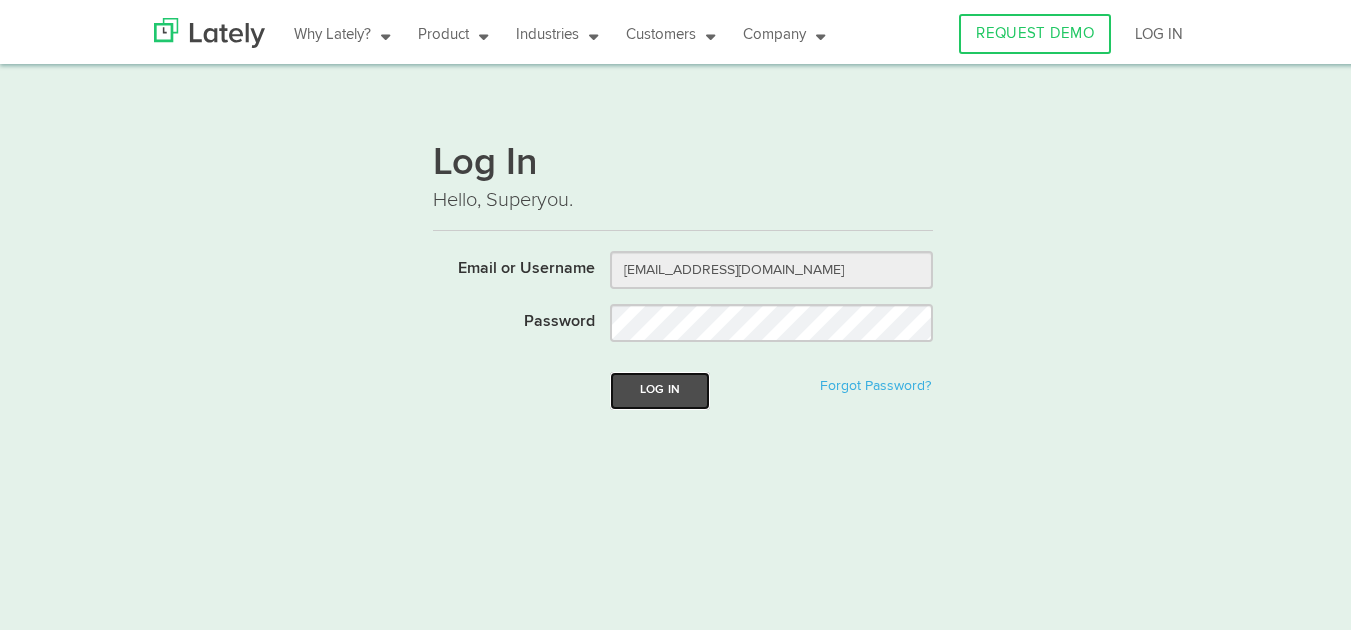 click on "Log In" at bounding box center (660, 387) 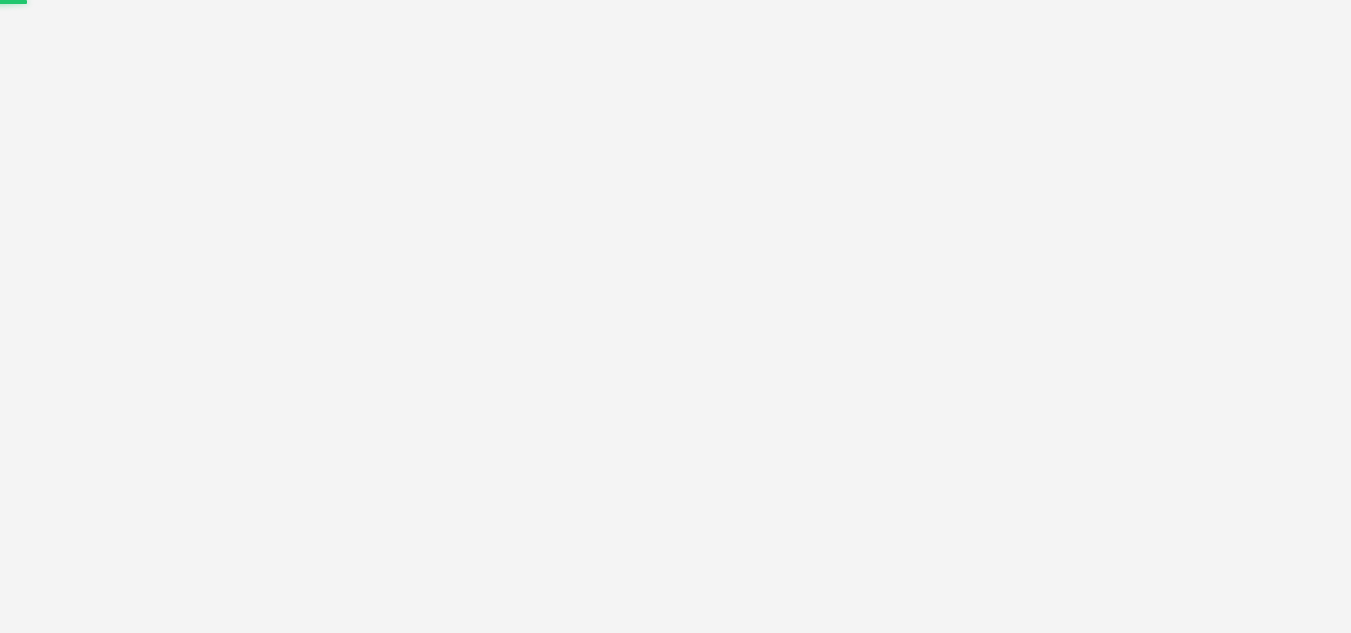 scroll, scrollTop: 0, scrollLeft: 0, axis: both 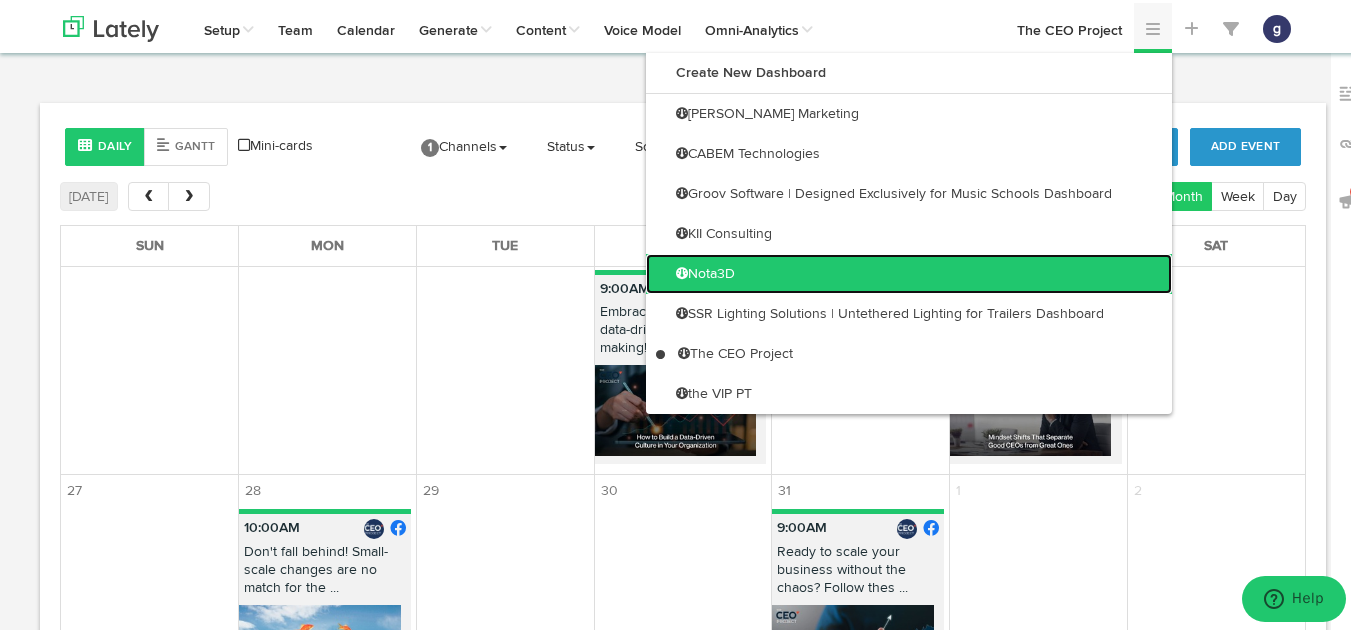click on "Nota3D" at bounding box center (909, 271) 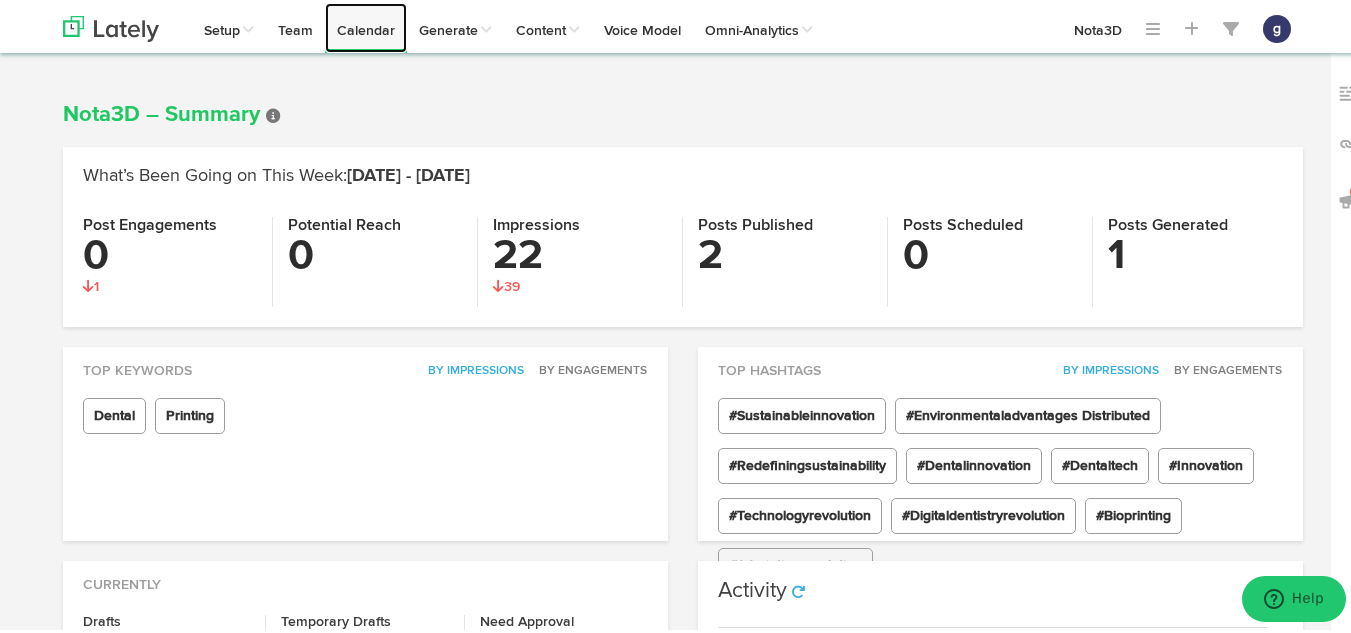 click on "Calendar" at bounding box center (366, 25) 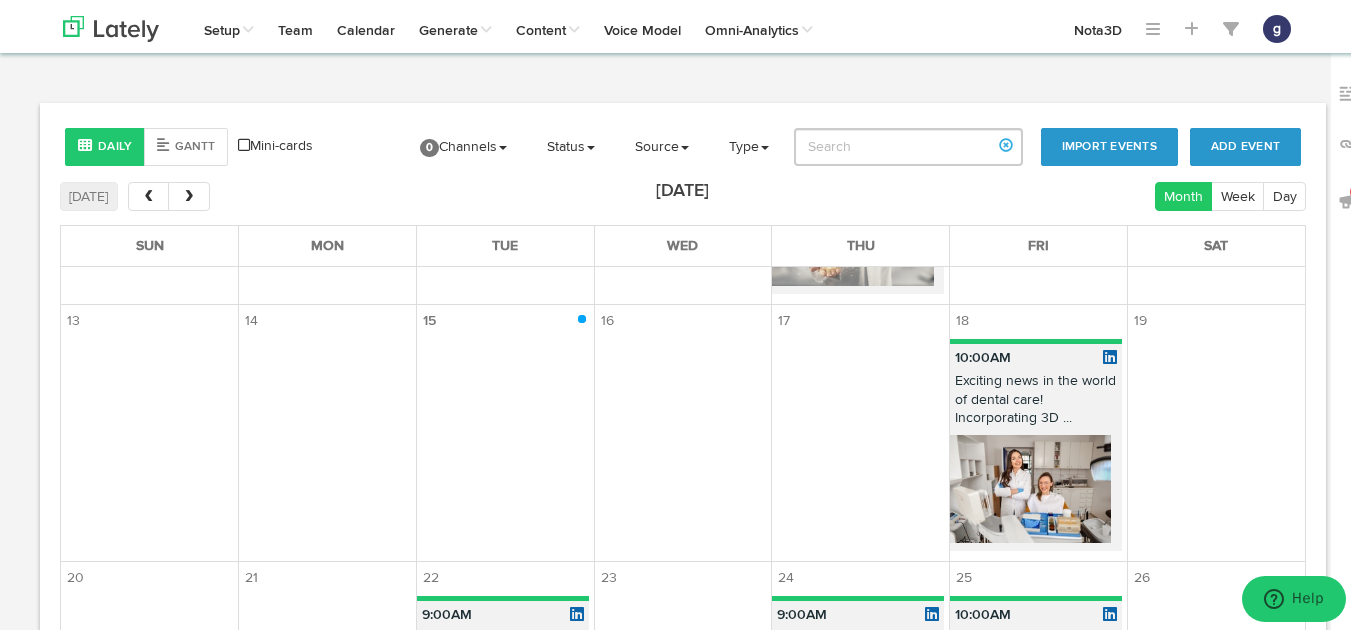 scroll, scrollTop: 743, scrollLeft: 0, axis: vertical 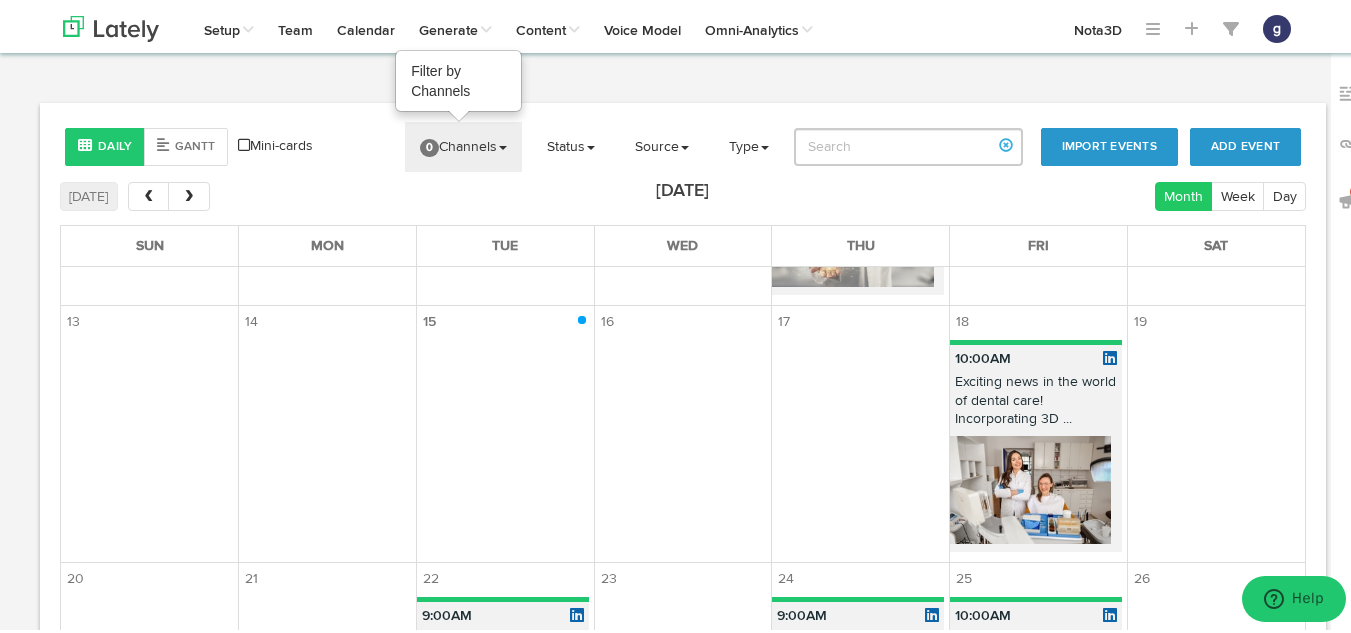 click on "0  Channels" 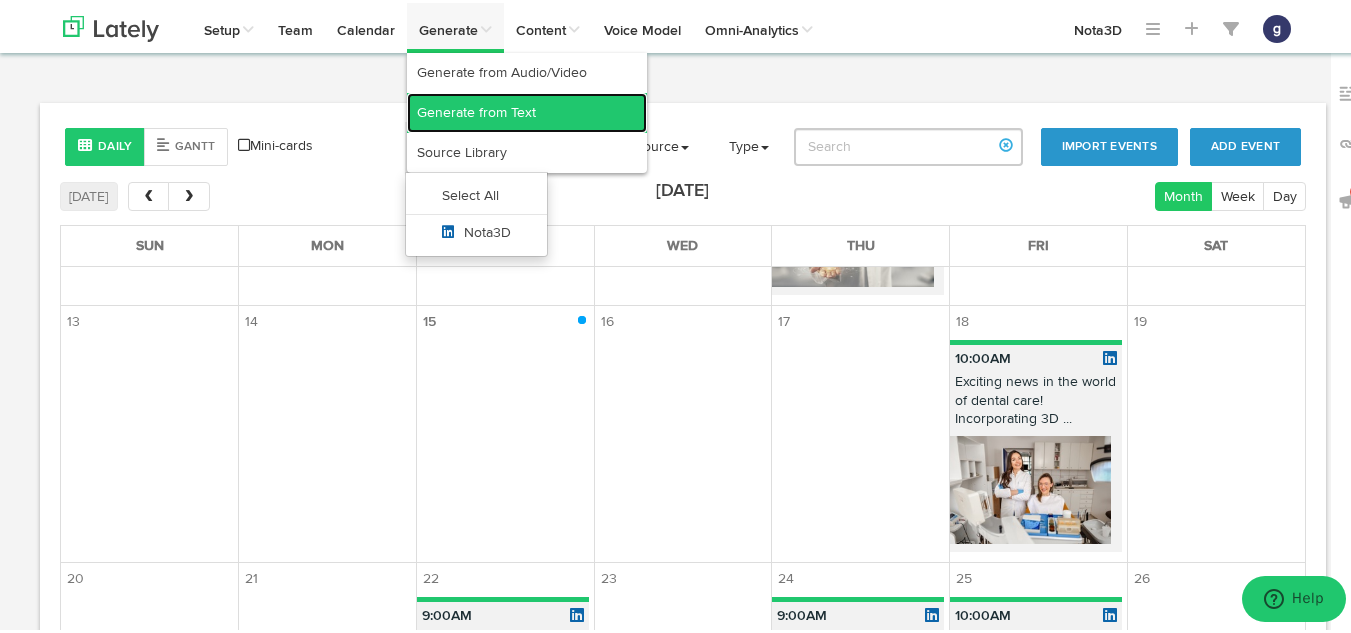 click on "Generate from Text" at bounding box center [527, 110] 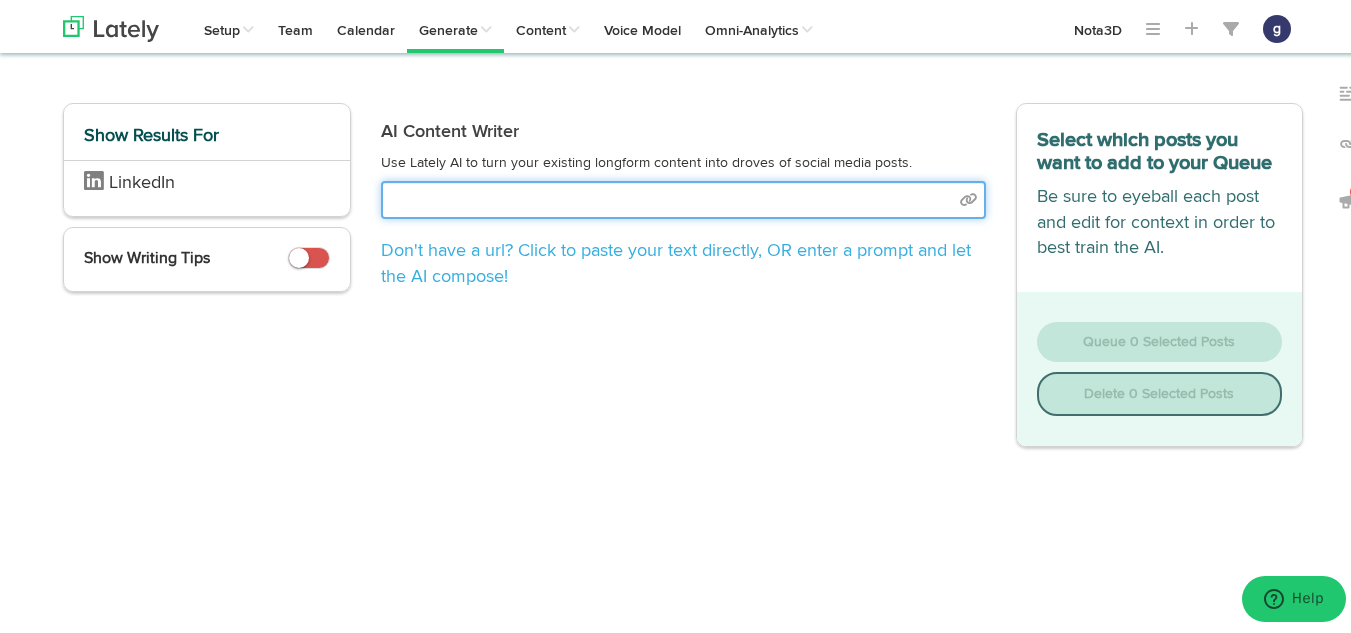 click at bounding box center (683, 197) 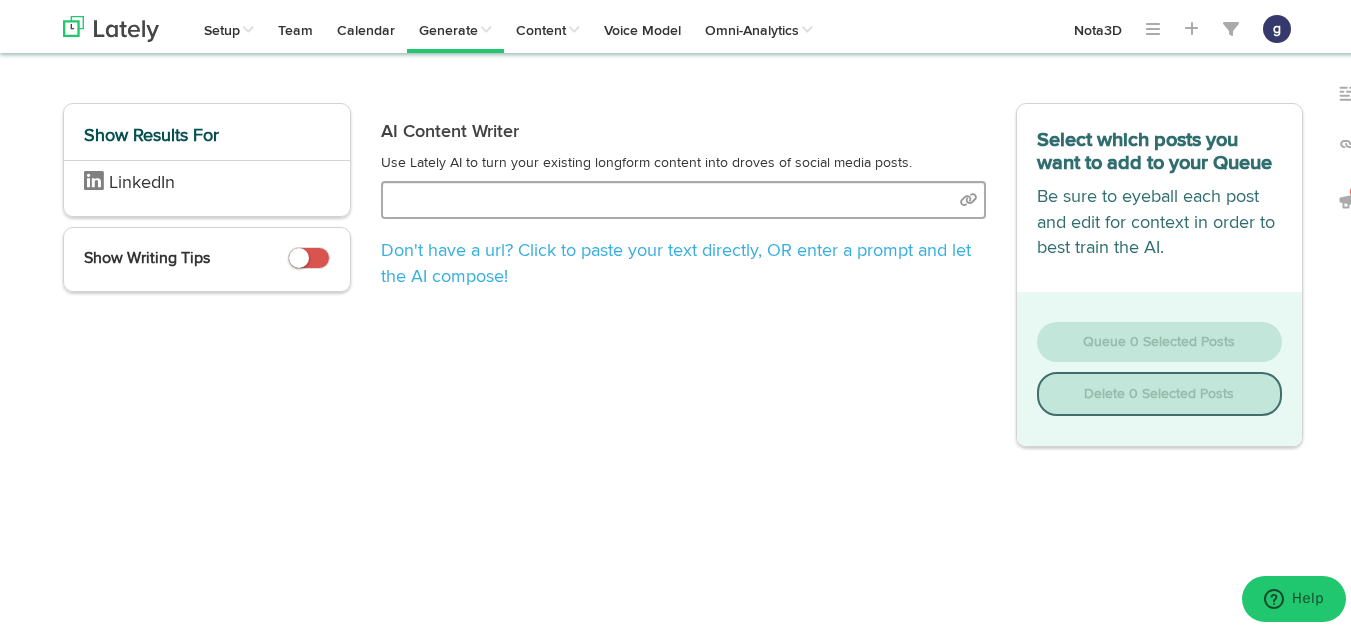 select on "natural" 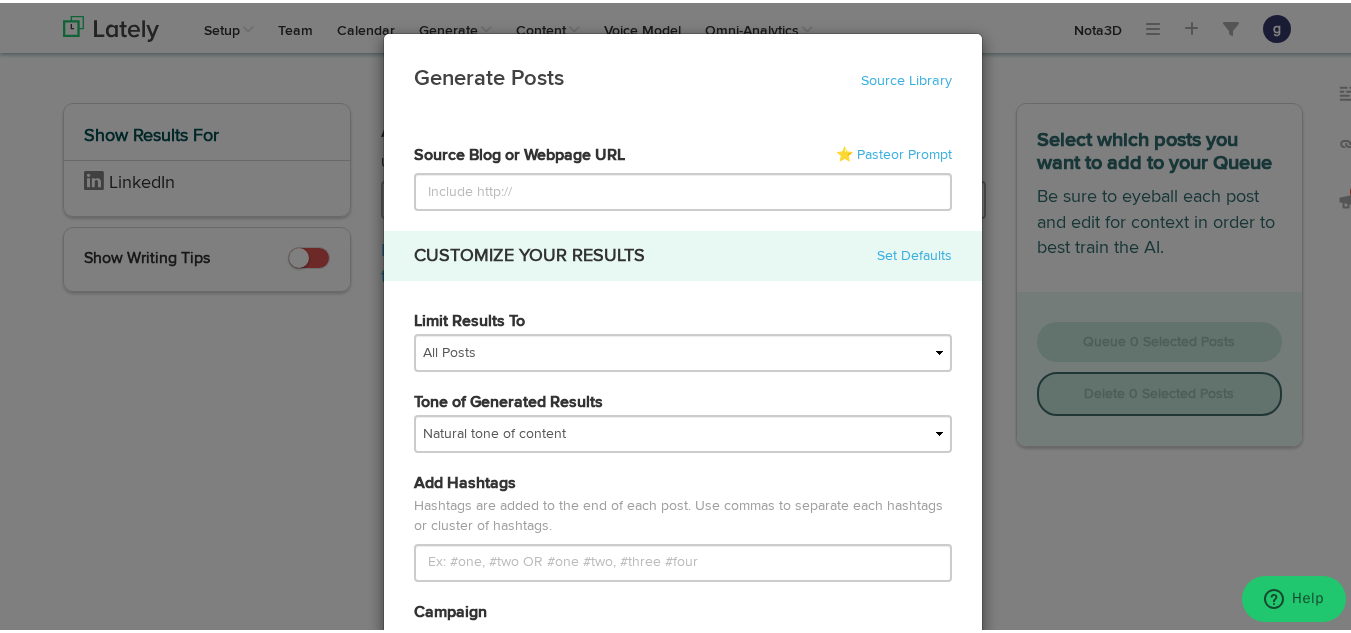 type on "[URL][DOMAIN_NAME]" 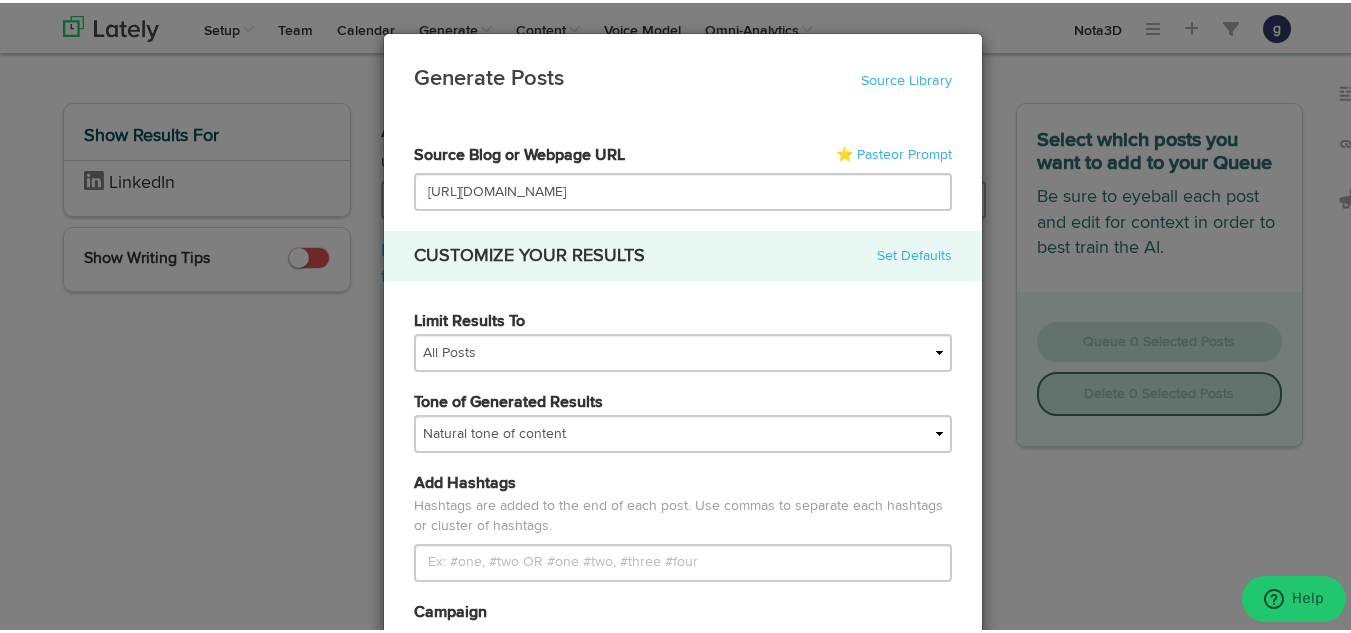 scroll, scrollTop: 0, scrollLeft: 83, axis: horizontal 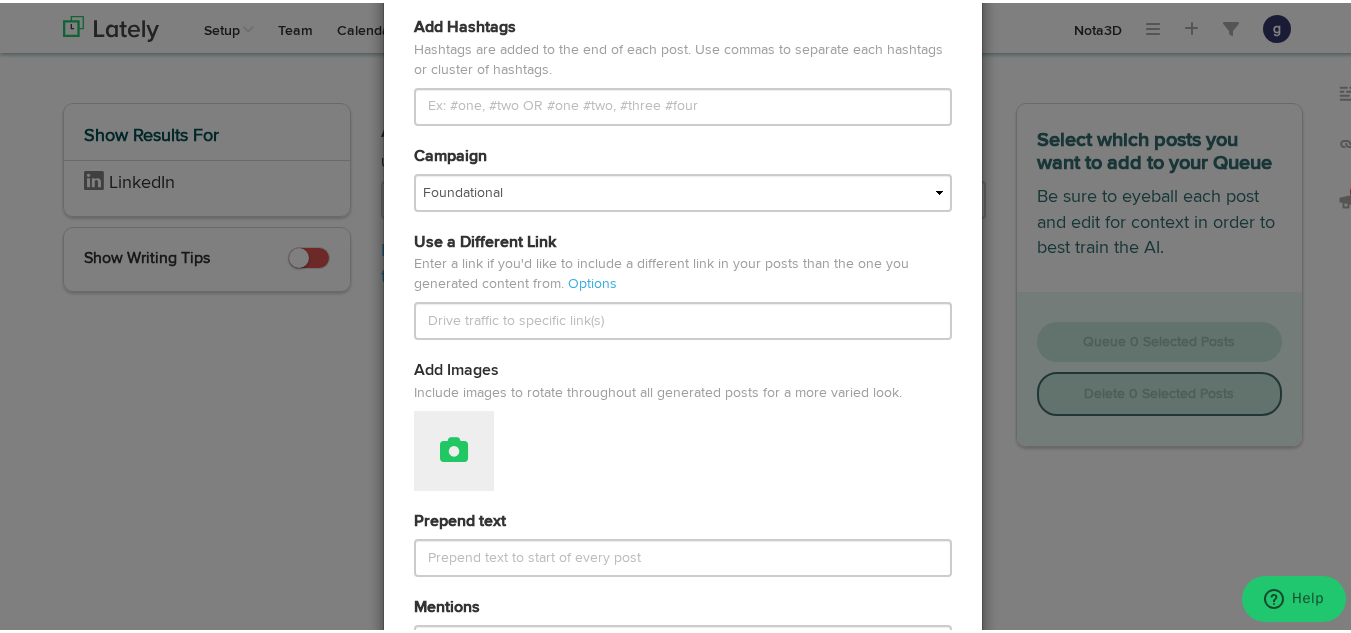 type on "[URL][DOMAIN_NAME]" 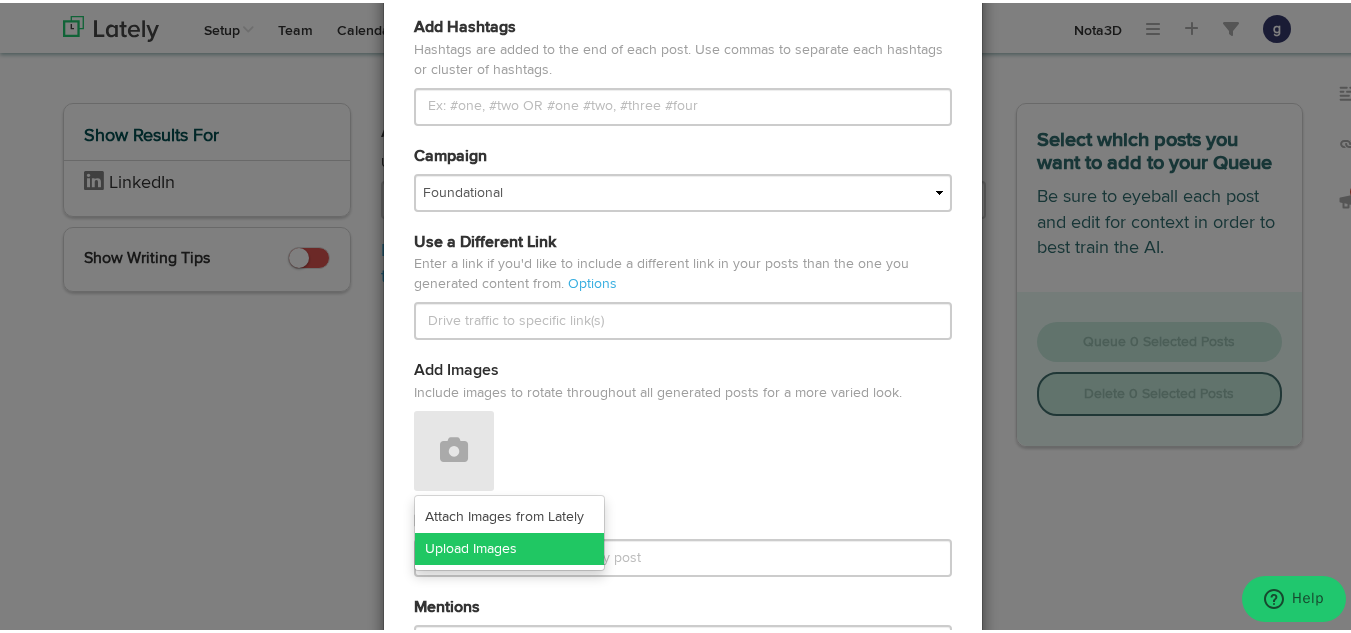 click on "Upload Images" at bounding box center (509, 546) 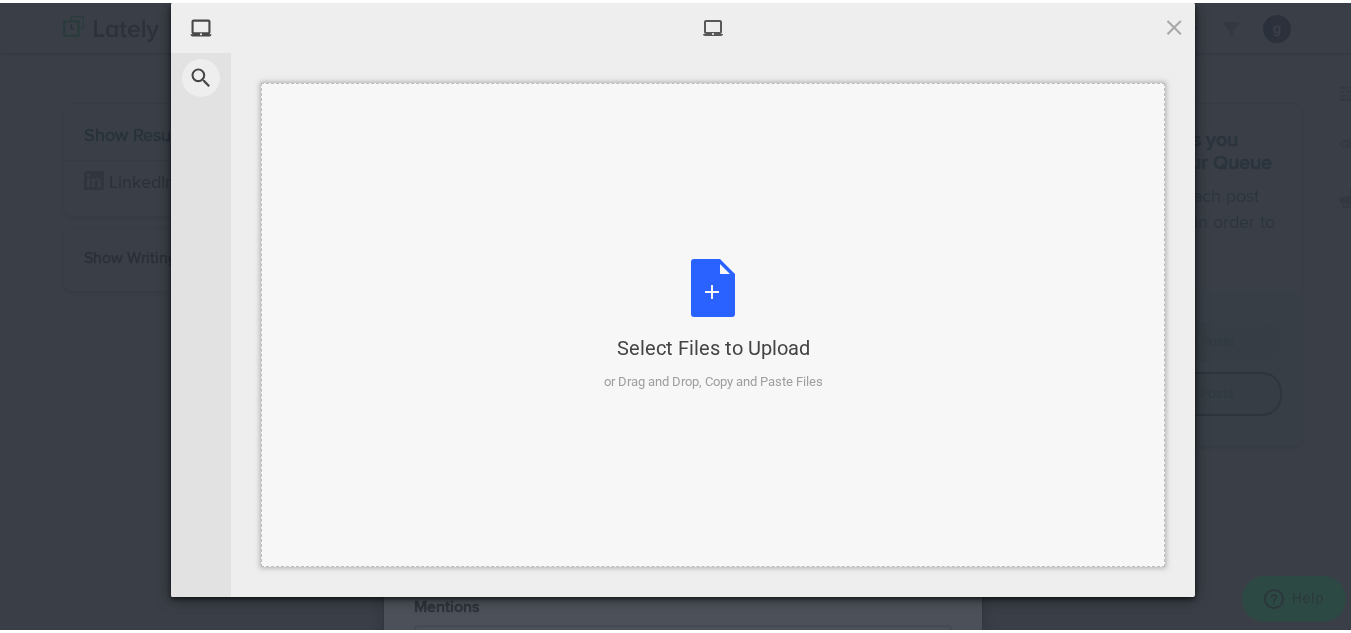 click on "Select Files to Upload
or Drag and Drop, Copy and Paste Files" at bounding box center [713, 322] 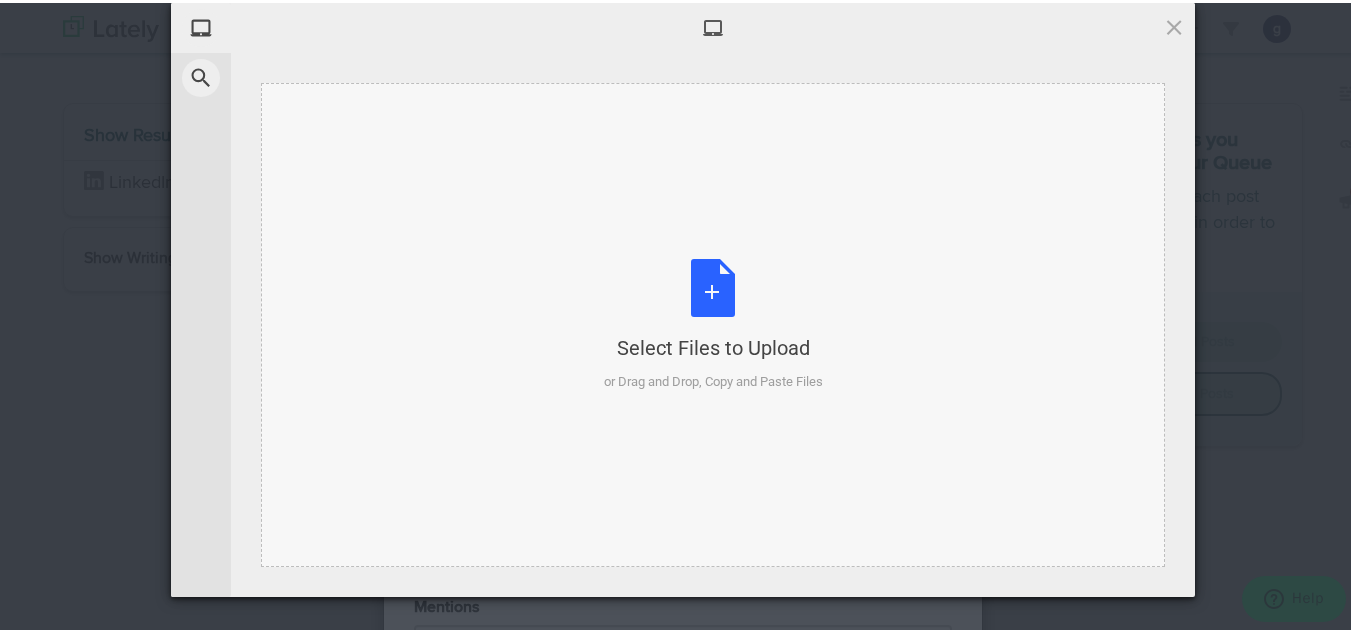 type 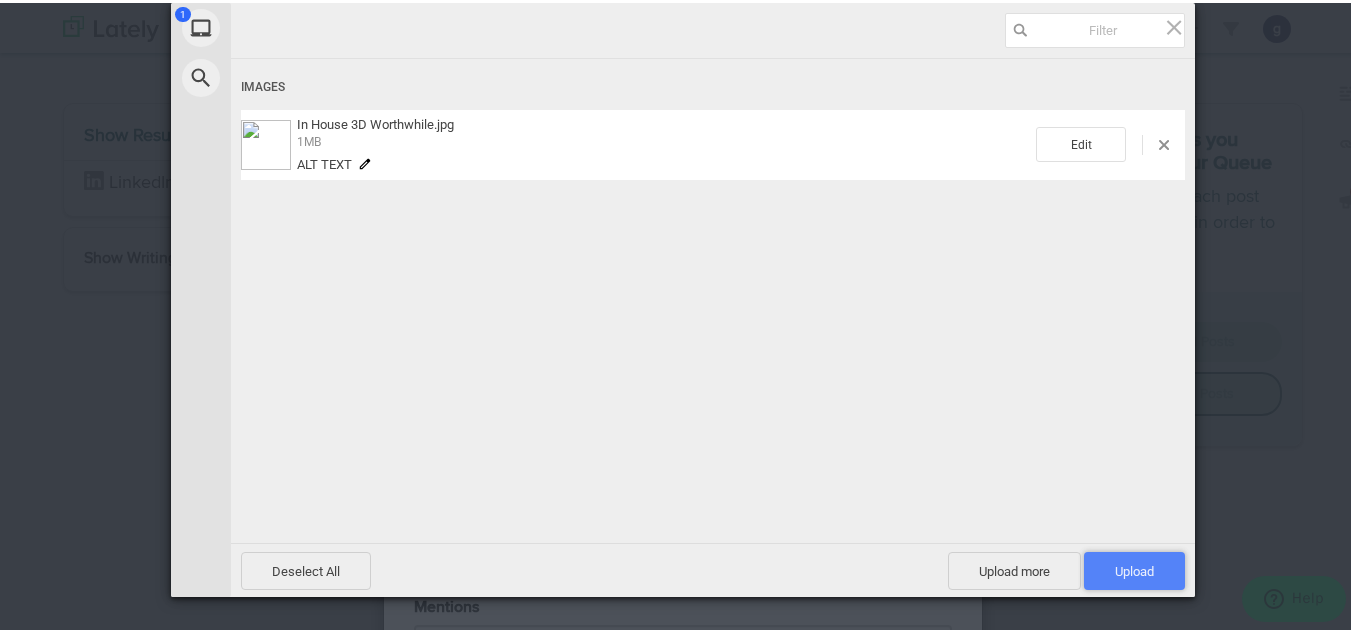 click on "Upload
1" at bounding box center [1134, 568] 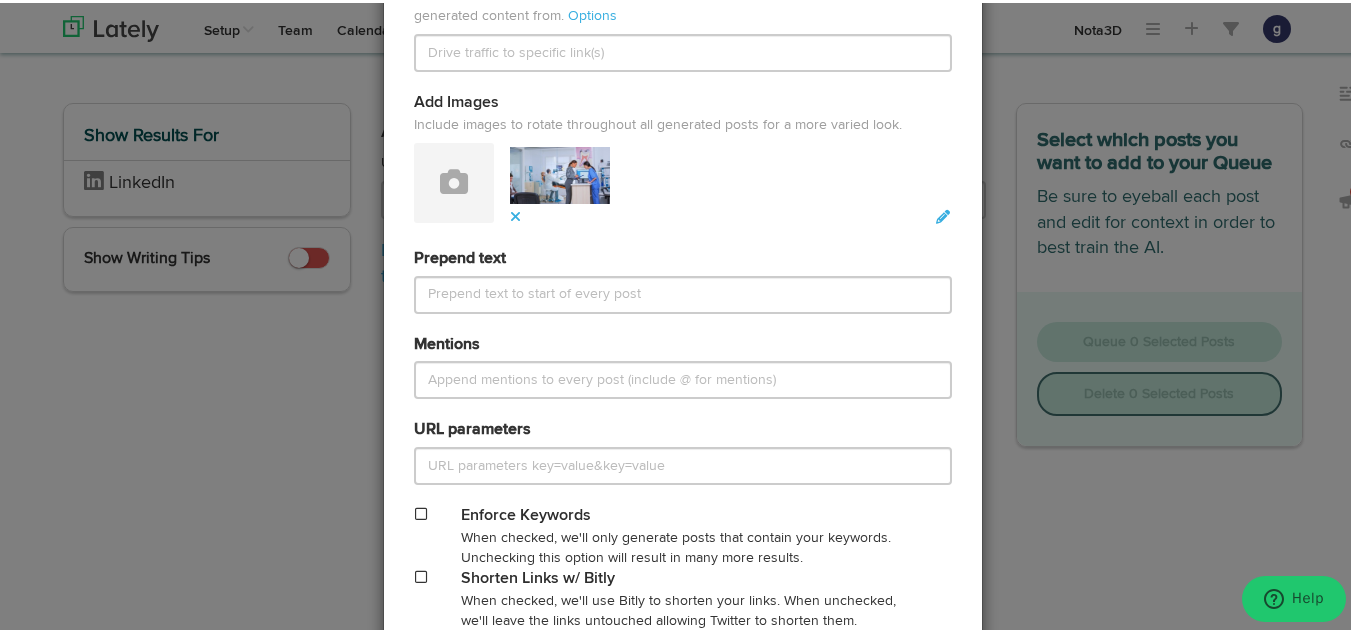 scroll, scrollTop: 921, scrollLeft: 0, axis: vertical 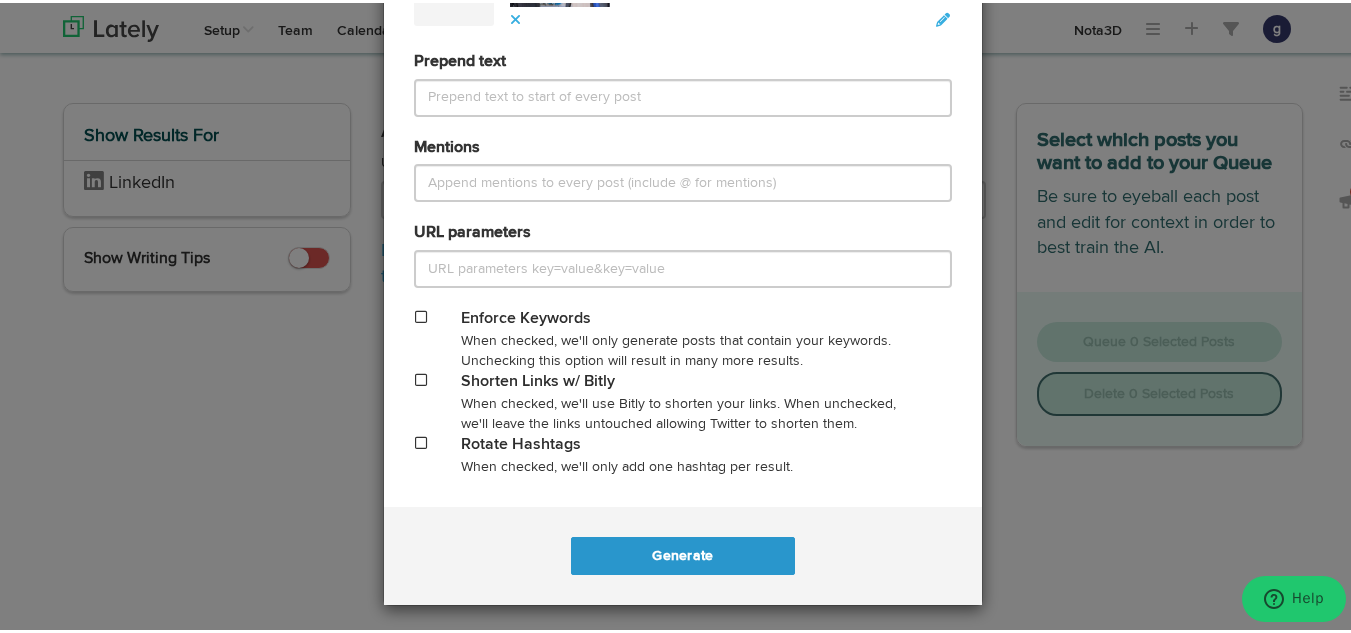 click at bounding box center [421, 377] 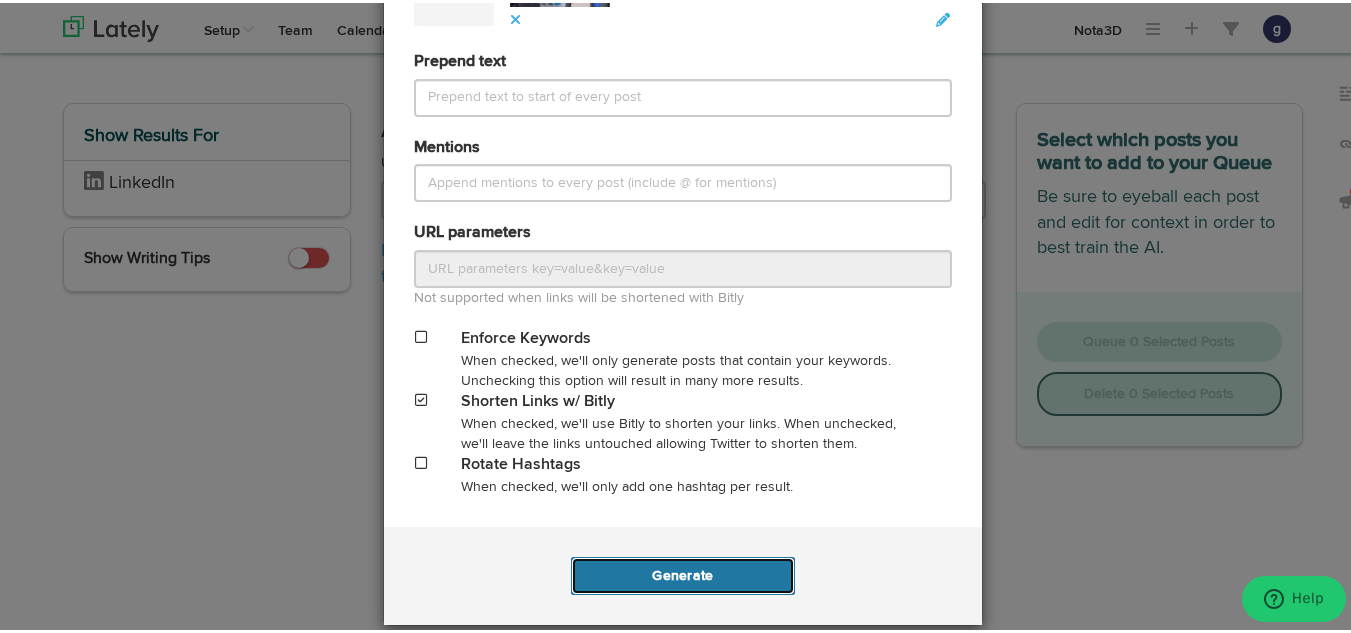 click on "Generate" at bounding box center (682, 573) 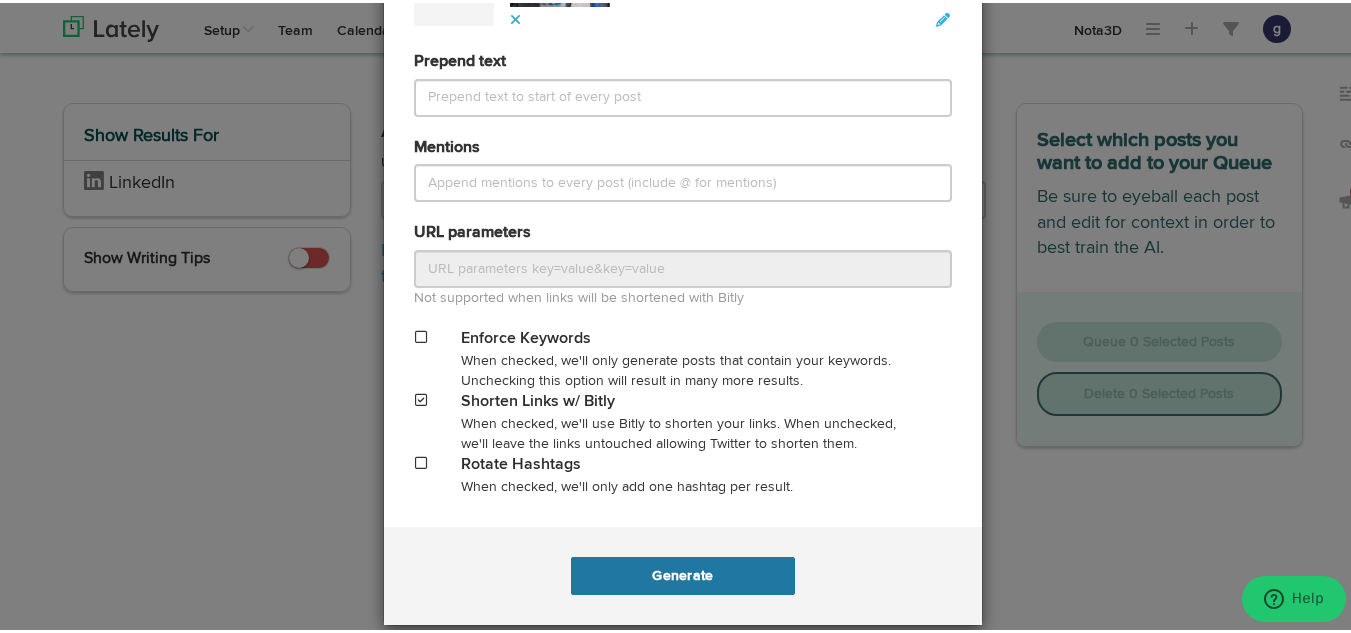 scroll, scrollTop: 0, scrollLeft: 0, axis: both 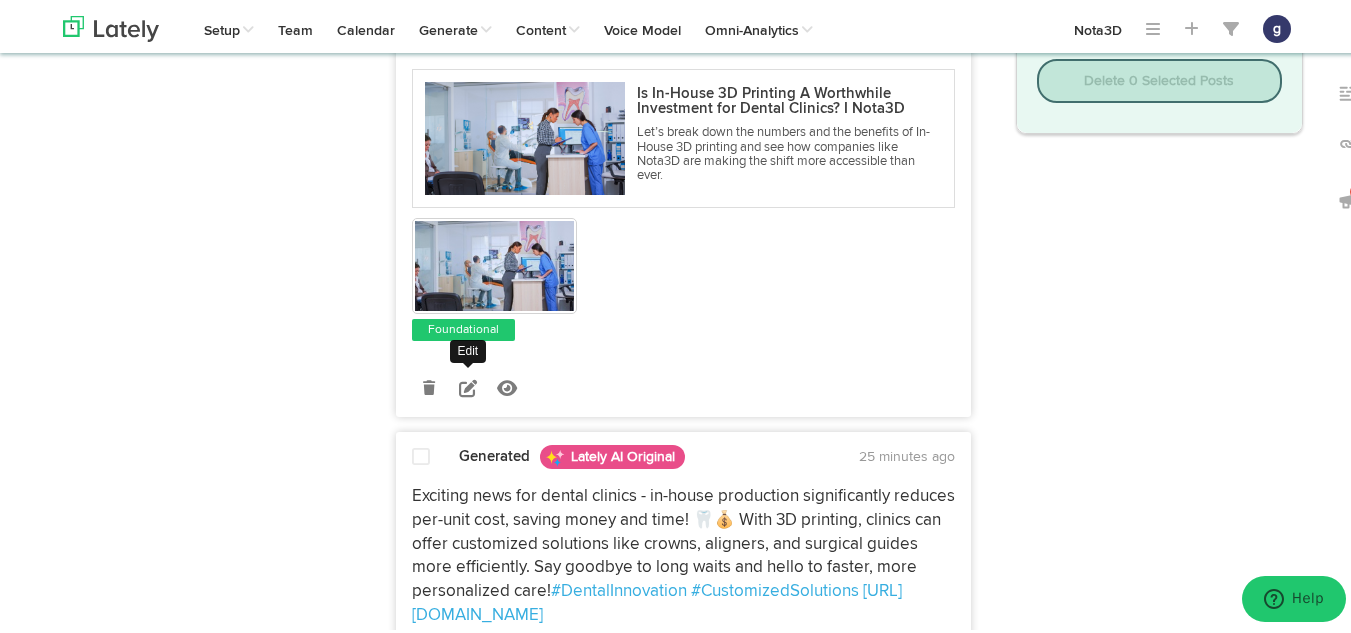 click at bounding box center [468, 385] 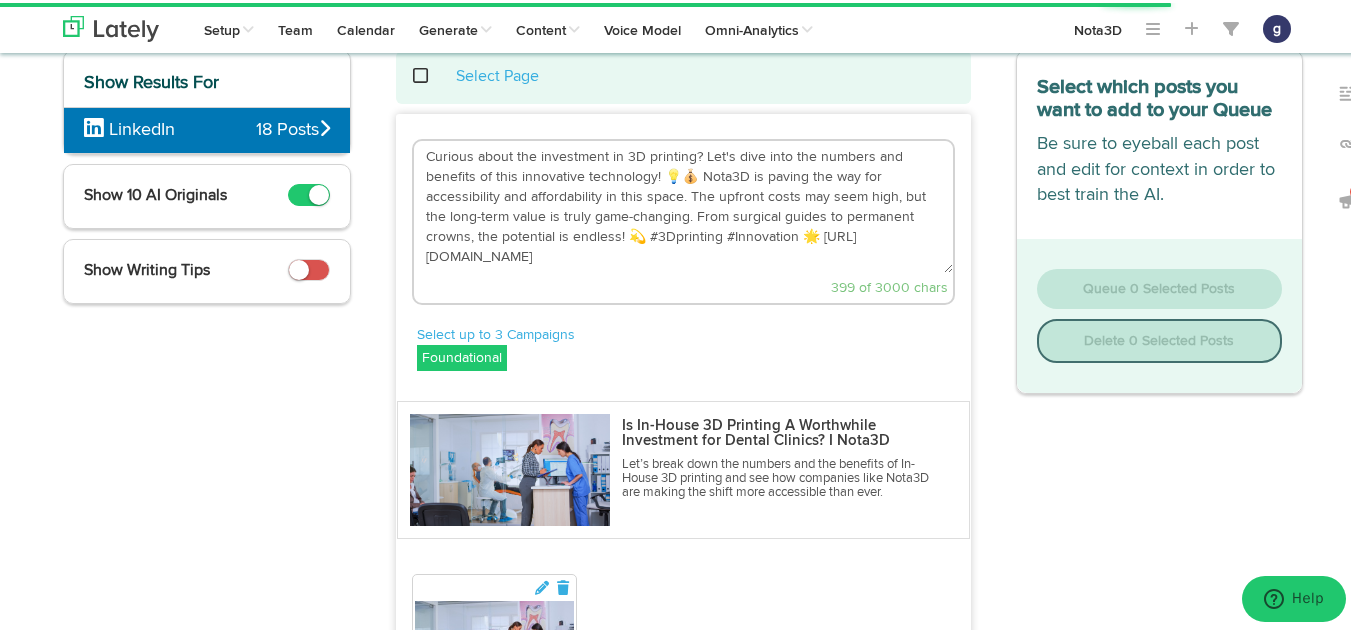 scroll, scrollTop: 103, scrollLeft: 0, axis: vertical 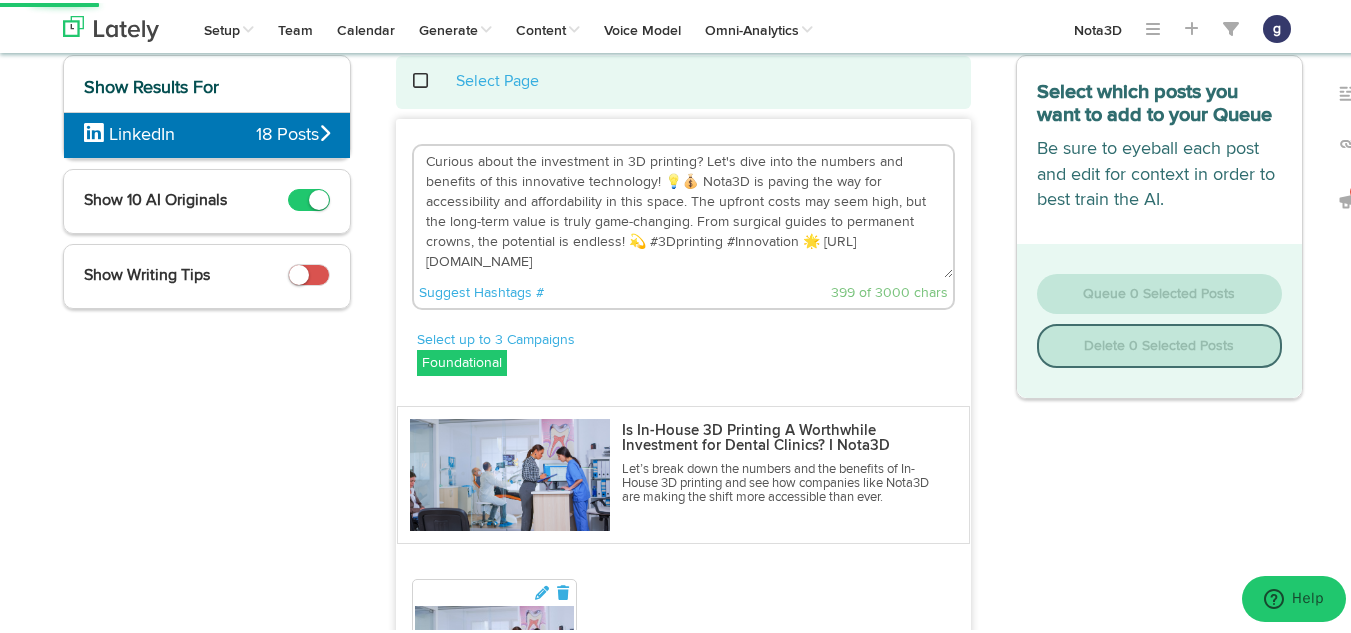 click on "Curious about the investment in 3D printing? Let's dive into the numbers and benefits of this innovative technology! 💡💰 Nota3D is paving the way for accessibility and affordability in this space. The upfront costs may seem high, but the long-term value is truly game-changing. From surgical guides to permanent crowns, the potential is endless! 💫 #3Dprinting #Innovation 🌟 [URL][DOMAIN_NAME]" at bounding box center [683, 209] 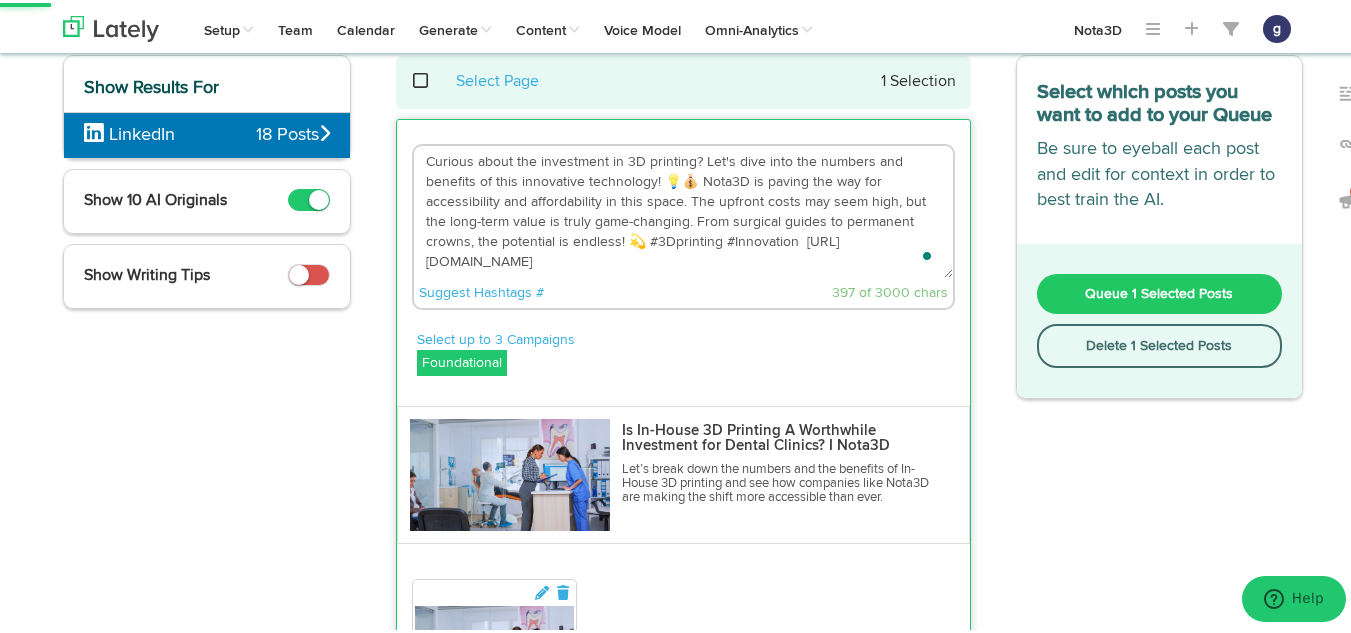 click on "Curious about the investment in 3D printing? Let's dive into the numbers and benefits of this innovative technology! 💡💰 Nota3D is paving the way for accessibility and affordability in this space. The upfront costs may seem high, but the long-term value is truly game-changing. From surgical guides to permanent crowns, the potential is endless! 💫 #3Dprinting #Innovation  [URL][DOMAIN_NAME]" at bounding box center (683, 209) 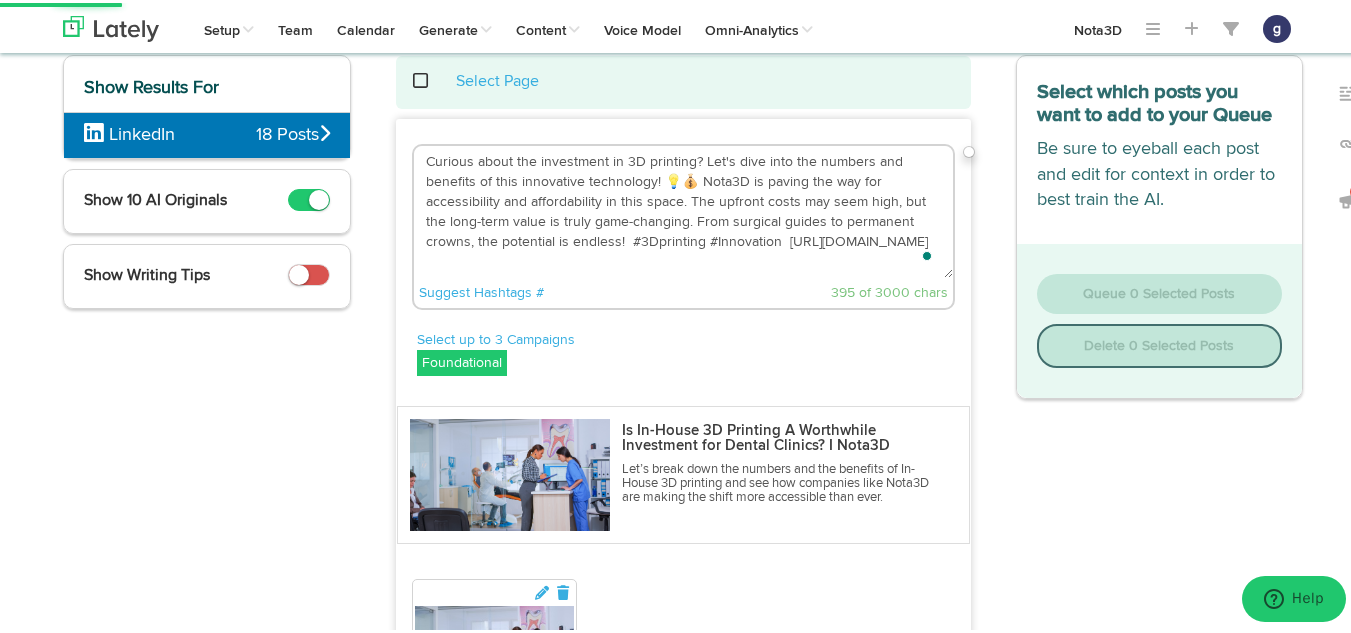 click on "Curious about the investment in 3D printing? Let's dive into the numbers and benefits of this innovative technology! 💡💰 Nota3D is paving the way for accessibility and affordability in this space. The upfront costs may seem high, but the long-term value is truly game-changing. From surgical guides to permanent crowns, the potential is endless!  #3Dprinting #Innovation  [URL][DOMAIN_NAME]" at bounding box center [683, 209] 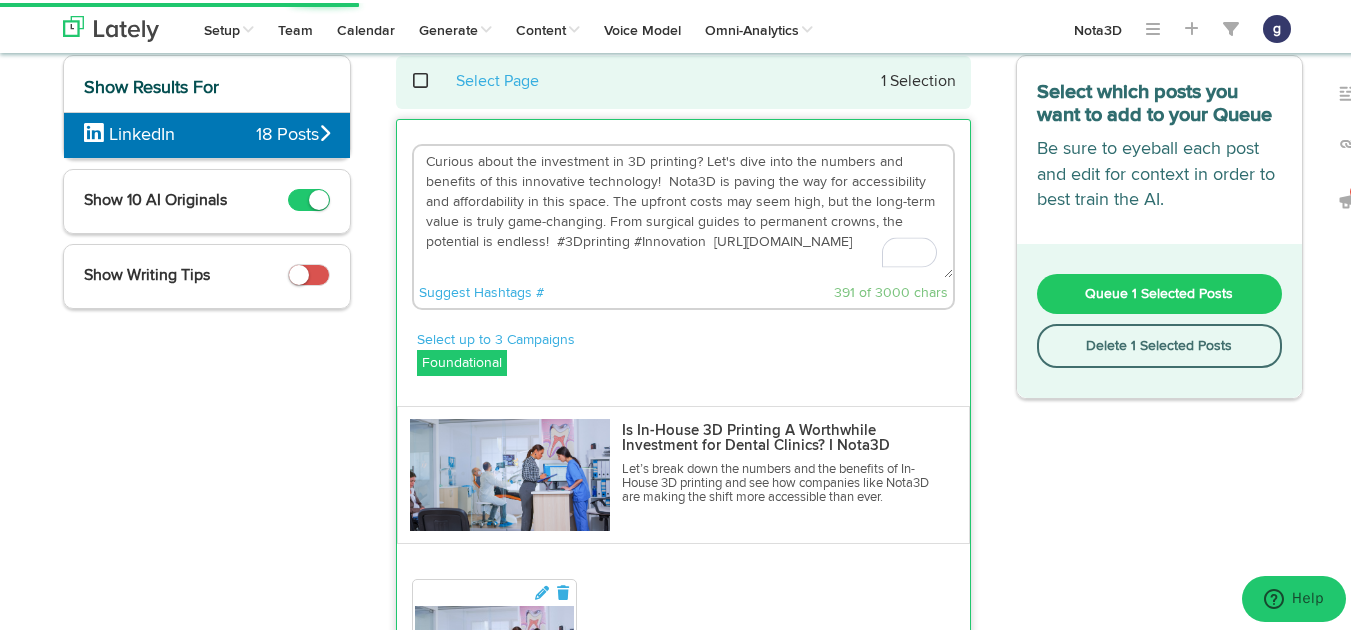 type on "Curious about the investment in 3D printing? Let's dive into the numbers and benefits of this innovative technology!  Nota3D is paving the way for accessibility and affordability in this space. The upfront costs may seem high, but the long-term value is truly game-changing. From surgical guides to permanent crowns, the potential is endless!  #3Dprinting #Innovation  [URL][DOMAIN_NAME]" 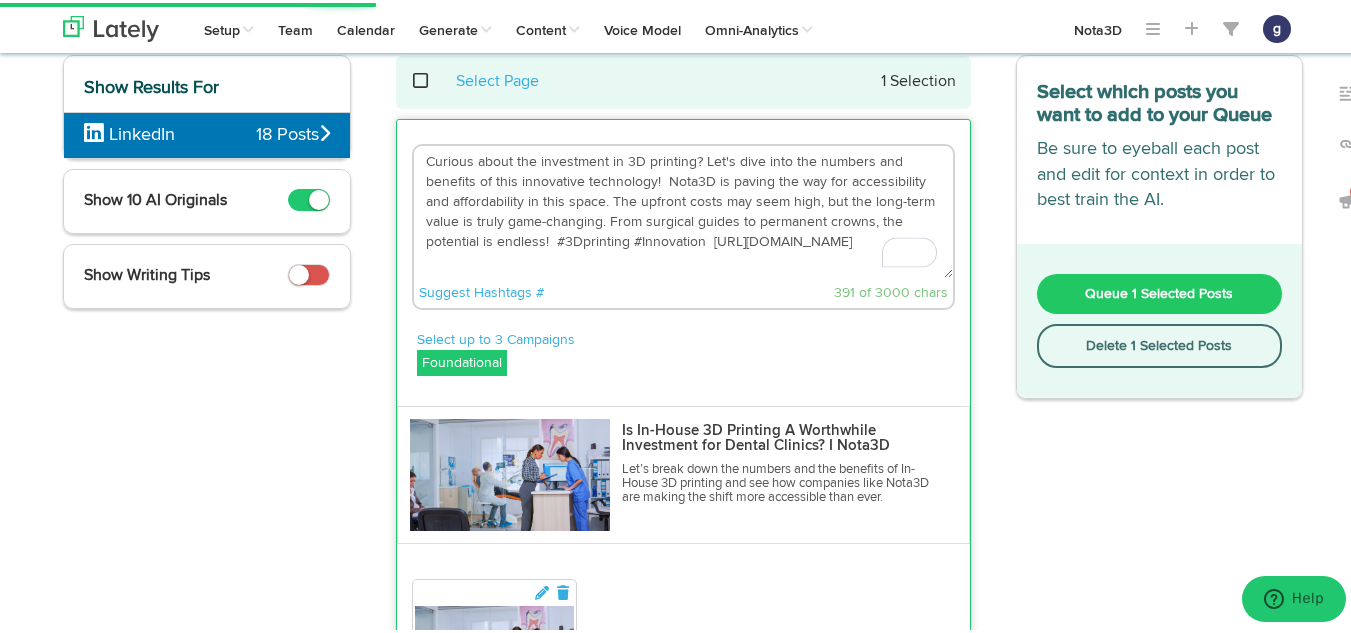 click on "Queue 1 Selected Posts" at bounding box center (1159, 291) 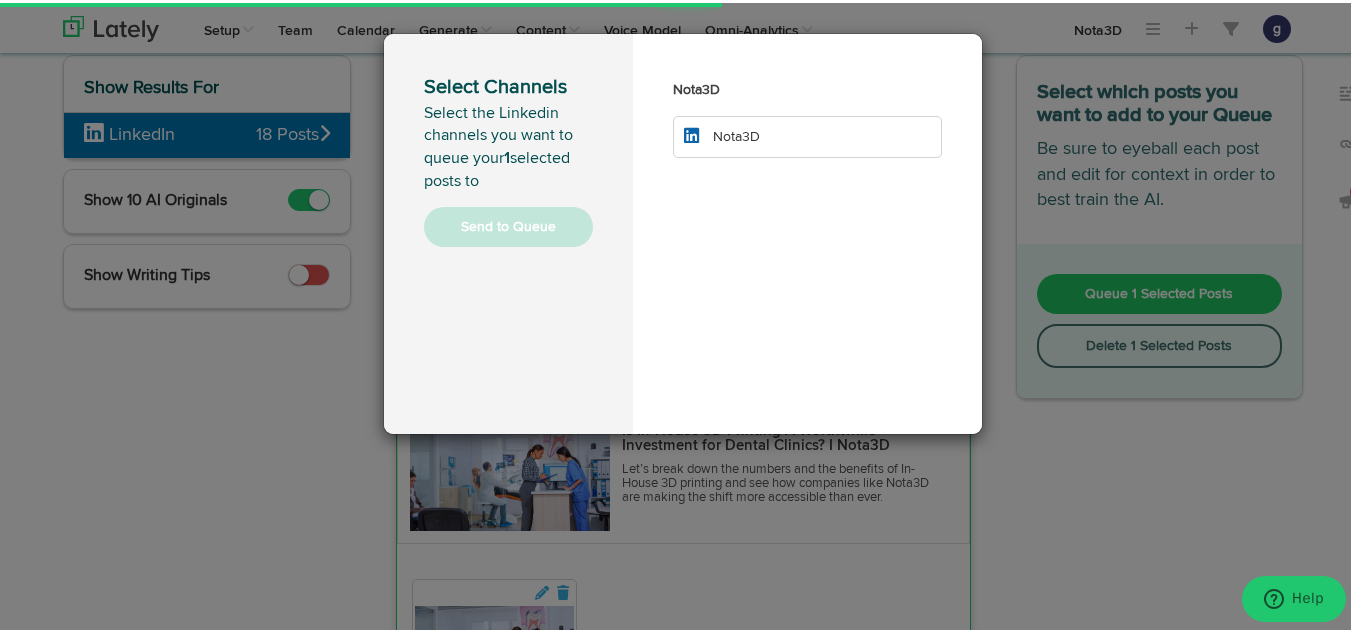 click on "Nota3D" at bounding box center (807, 134) 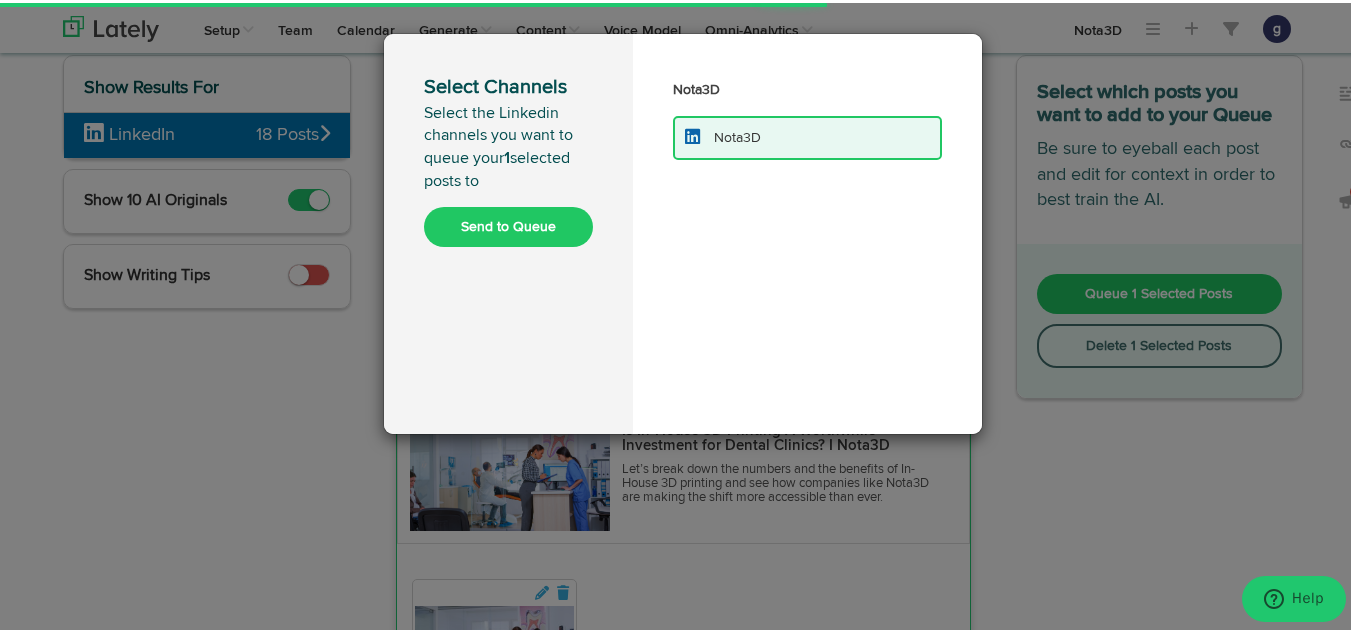 click on "Send to Queue" at bounding box center (508, 224) 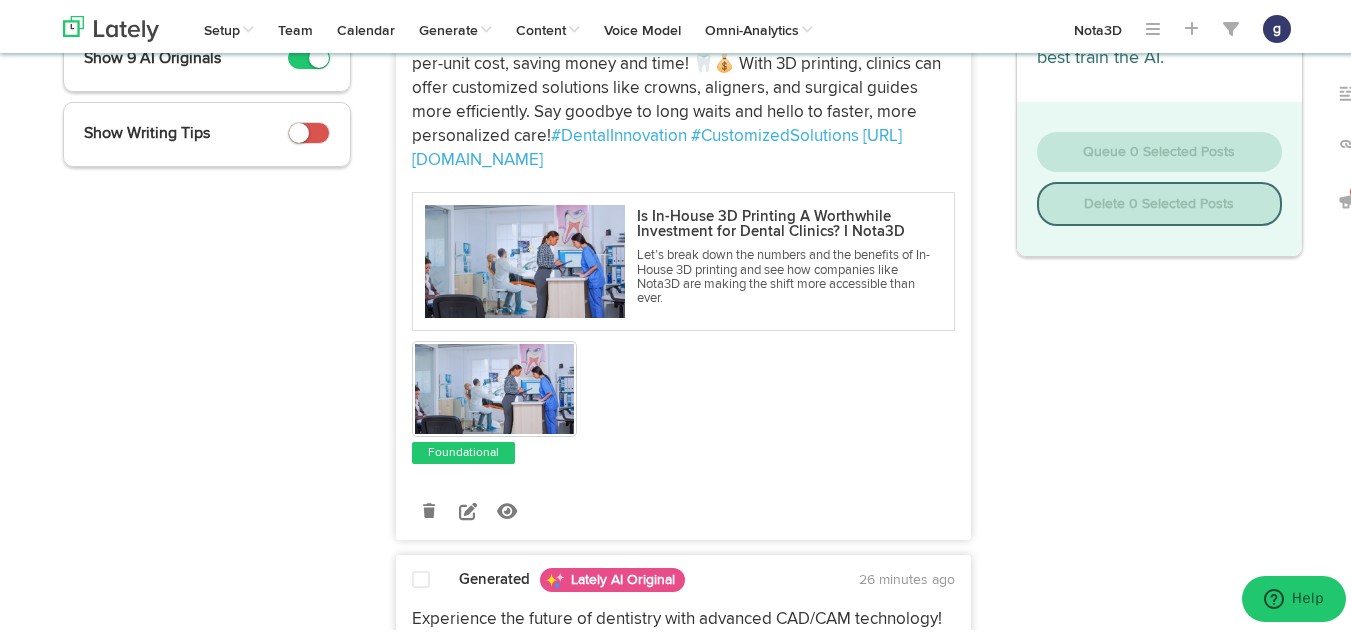 scroll, scrollTop: 246, scrollLeft: 0, axis: vertical 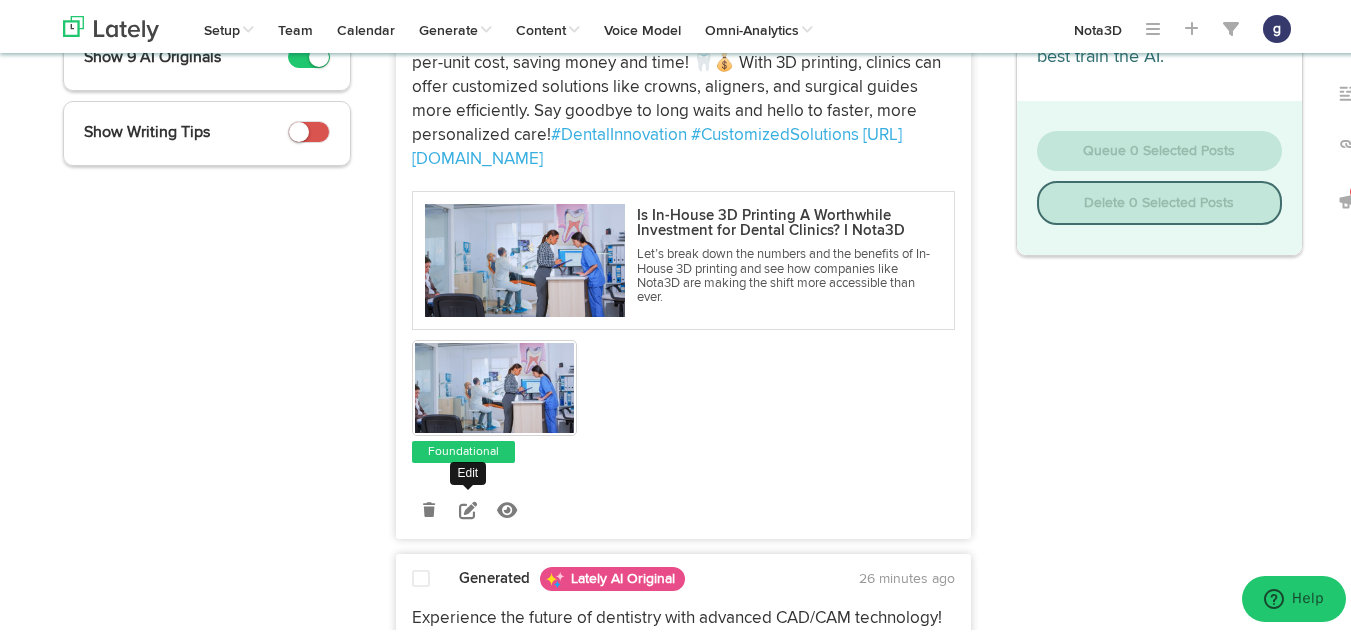 click at bounding box center [468, 507] 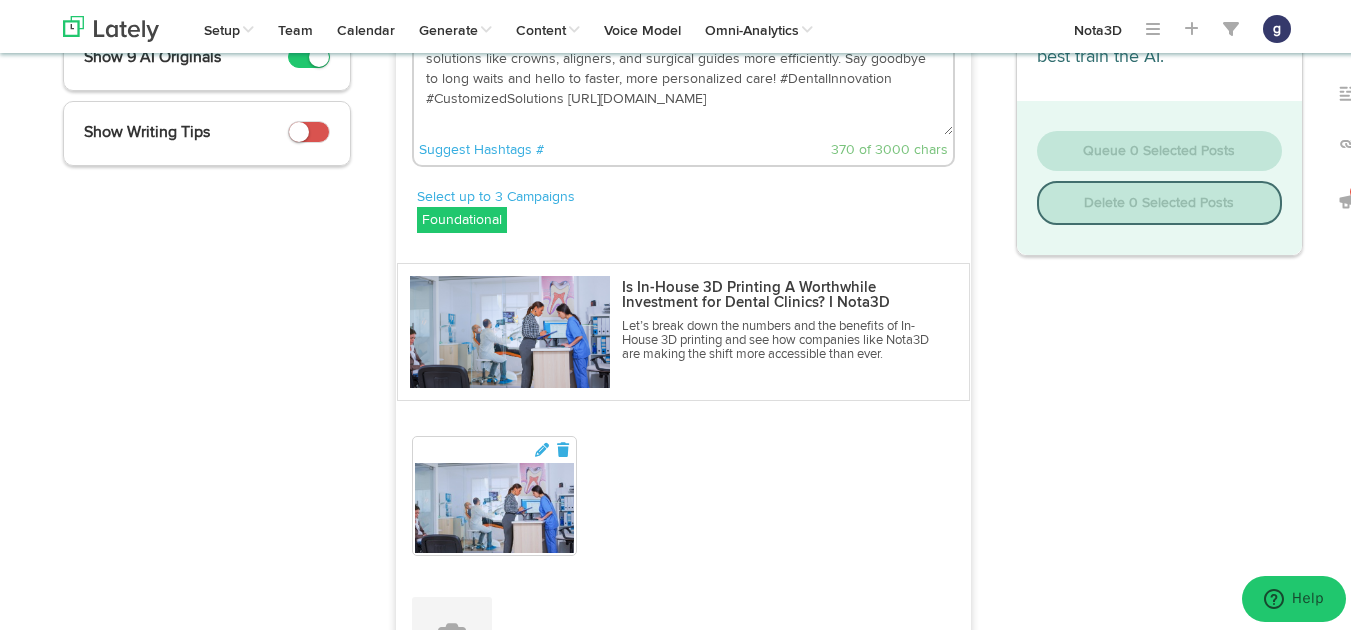 scroll, scrollTop: 0, scrollLeft: 0, axis: both 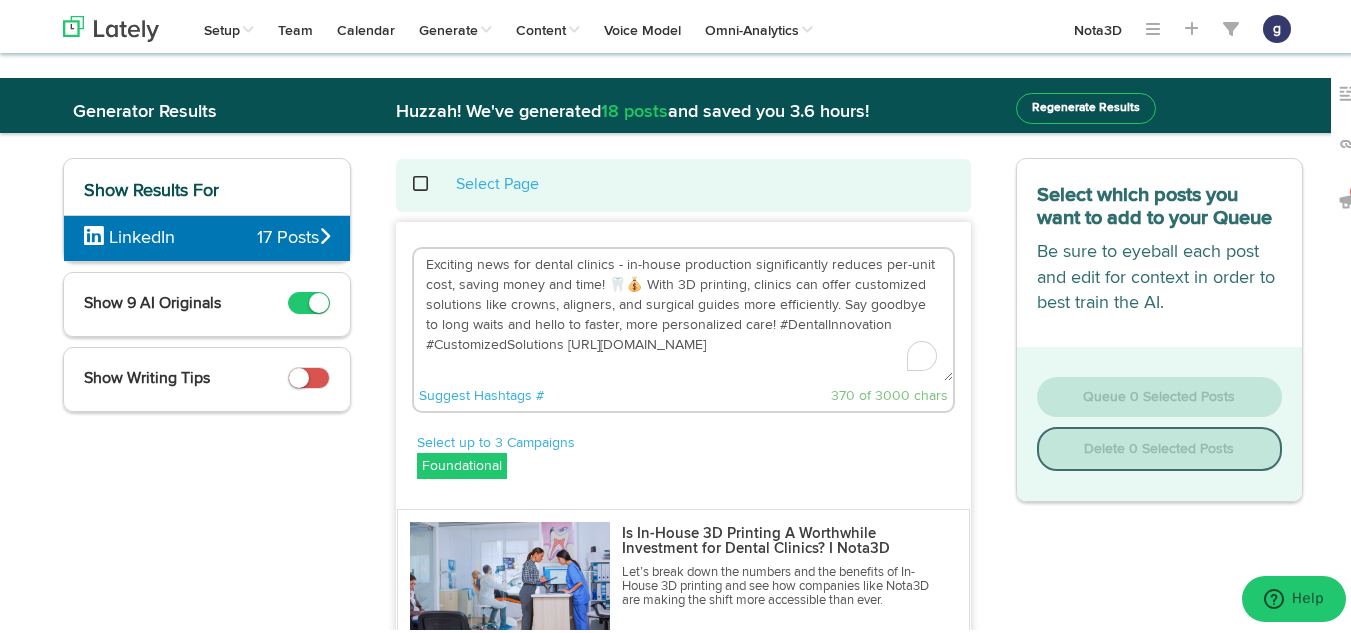 click on "Exciting news for dental clinics - in-house production significantly reduces per-unit cost, saving money and time! 🦷💰 With 3D printing, clinics can offer customized solutions like crowns, aligners, and surgical guides more efficiently. Say goodbye to long waits and hello to faster, more personalized care! #DentalInnovation #CustomizedSolutions [URL][DOMAIN_NAME]" at bounding box center (683, 312) 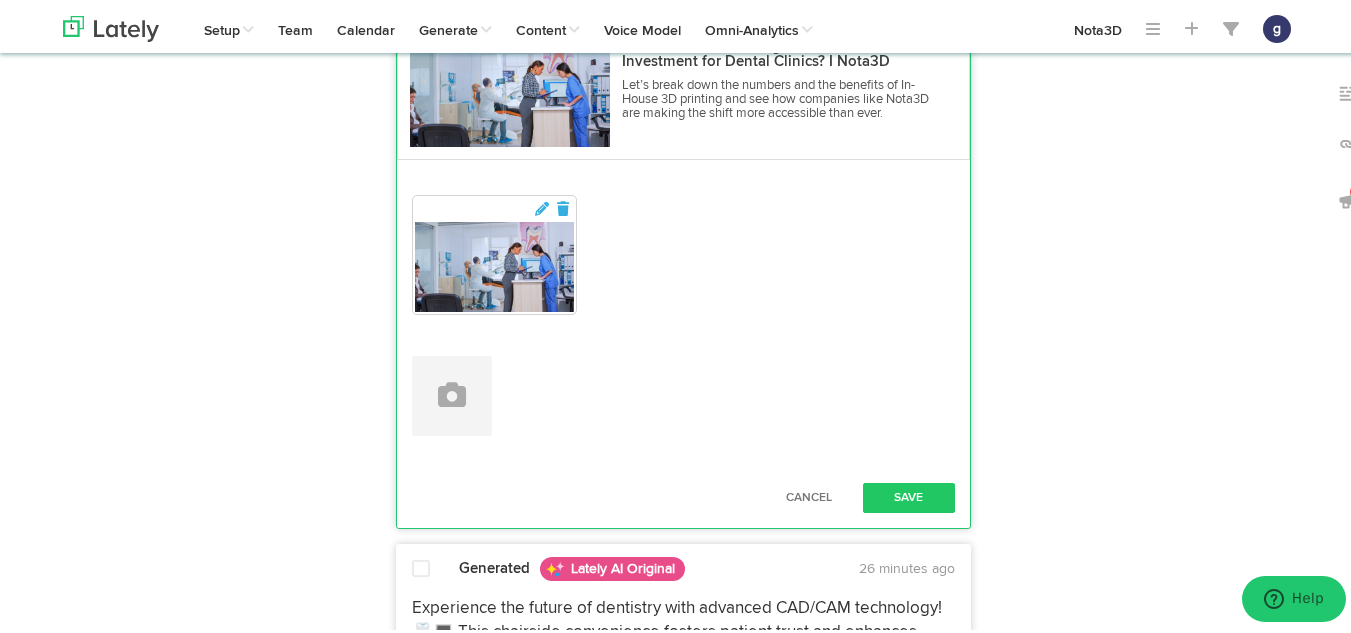 scroll, scrollTop: 494, scrollLeft: 0, axis: vertical 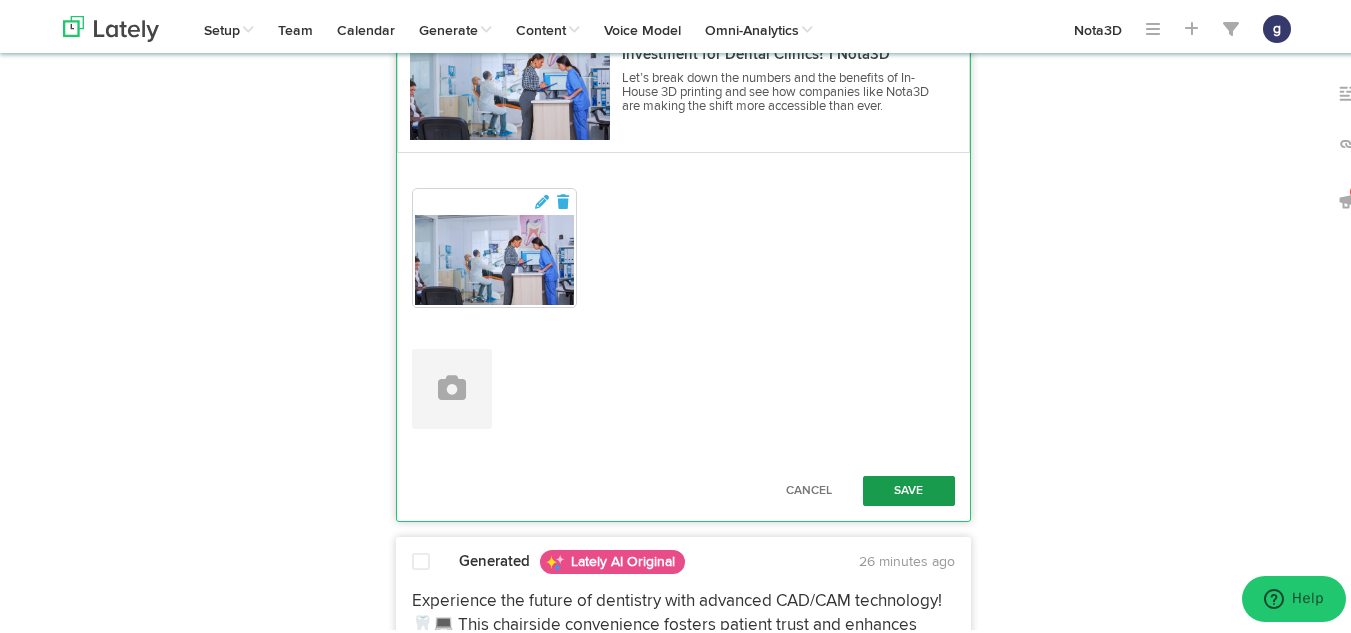 type on "Exciting news for dental clinics - in-house production significantly reduces per-unit cost, saving money and time!  With 3D printing, clinics can offer customized solutions like crowns, aligners, and surgical guides more efficiently. Say goodbye to long waits and hello to faster, more personalized care! #DentalInnovation #CustomizedSolutions [URL][DOMAIN_NAME]" 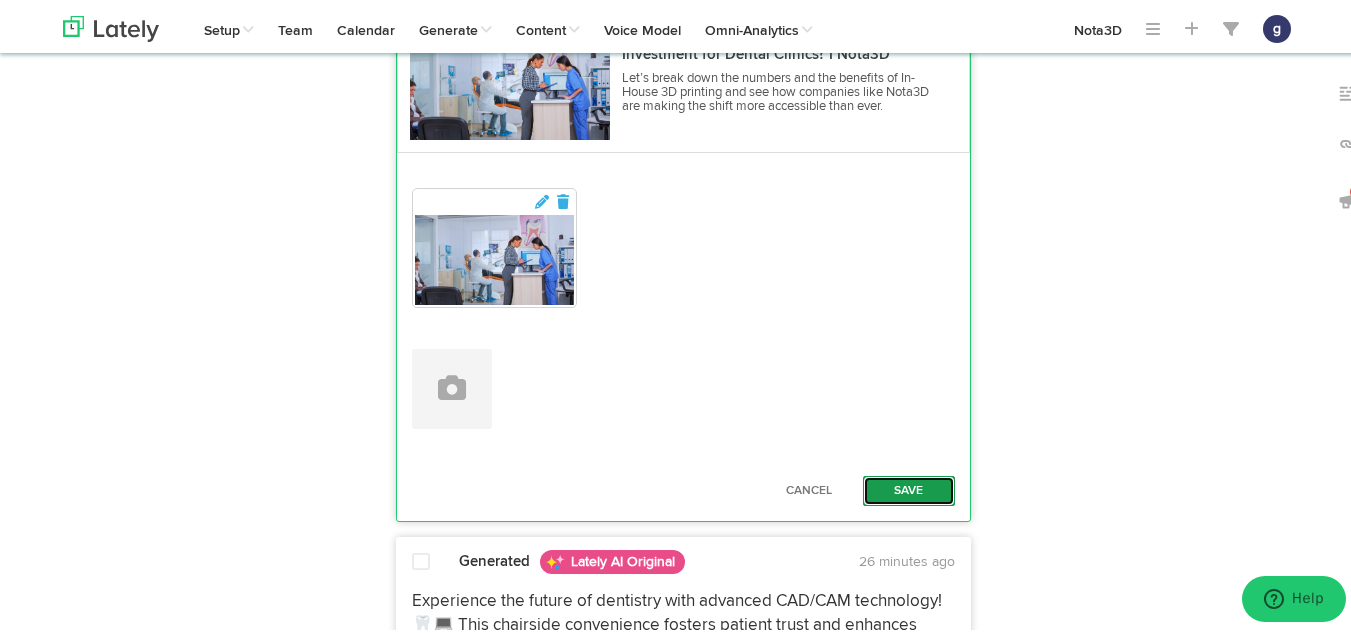 click on "Save" at bounding box center (909, 488) 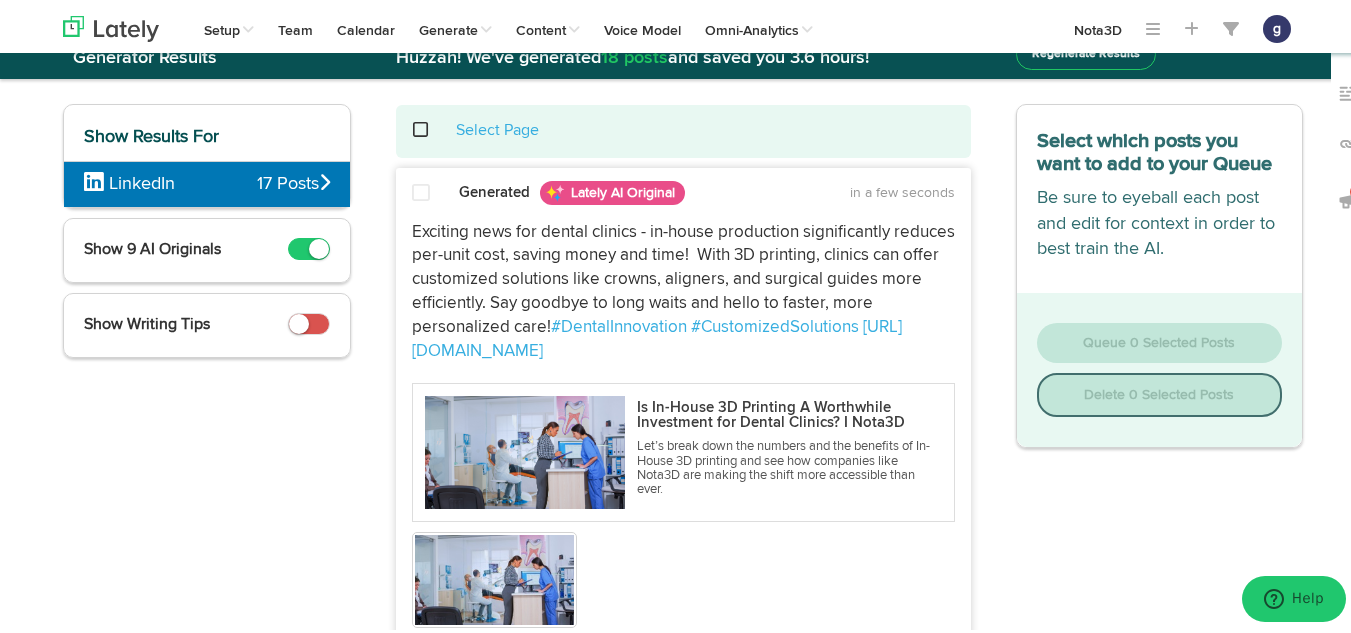 scroll, scrollTop: 53, scrollLeft: 0, axis: vertical 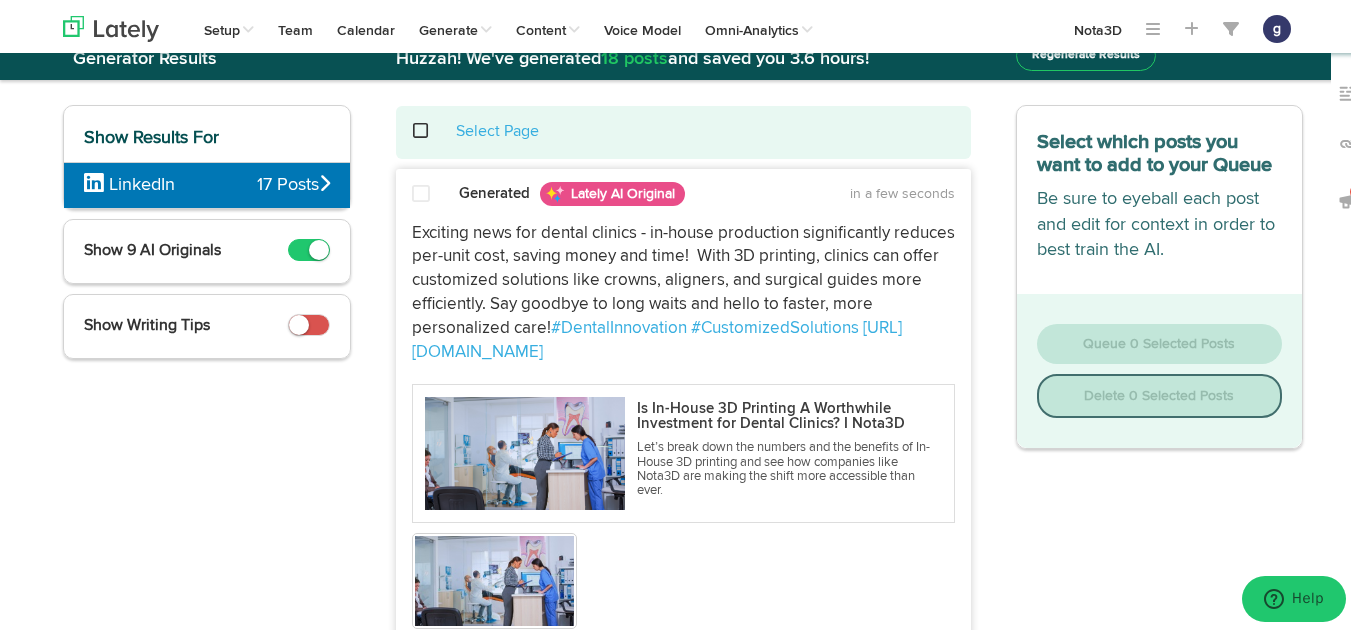 click at bounding box center [421, 191] 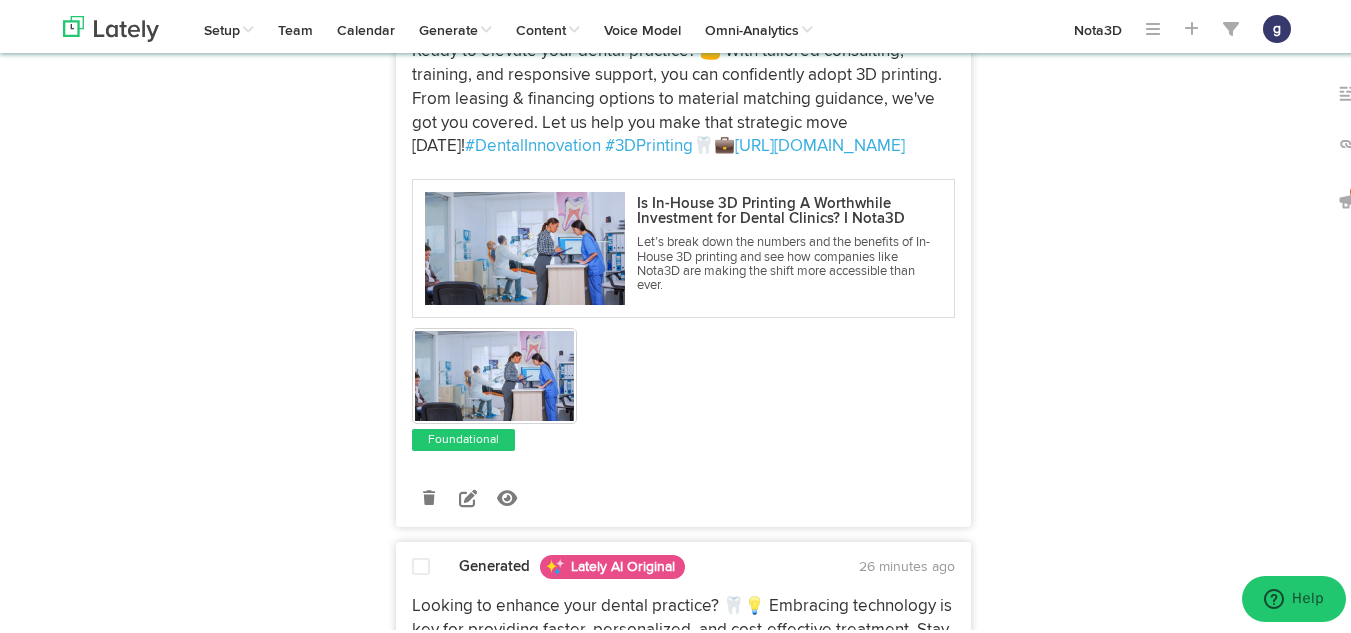 scroll, scrollTop: 1400, scrollLeft: 0, axis: vertical 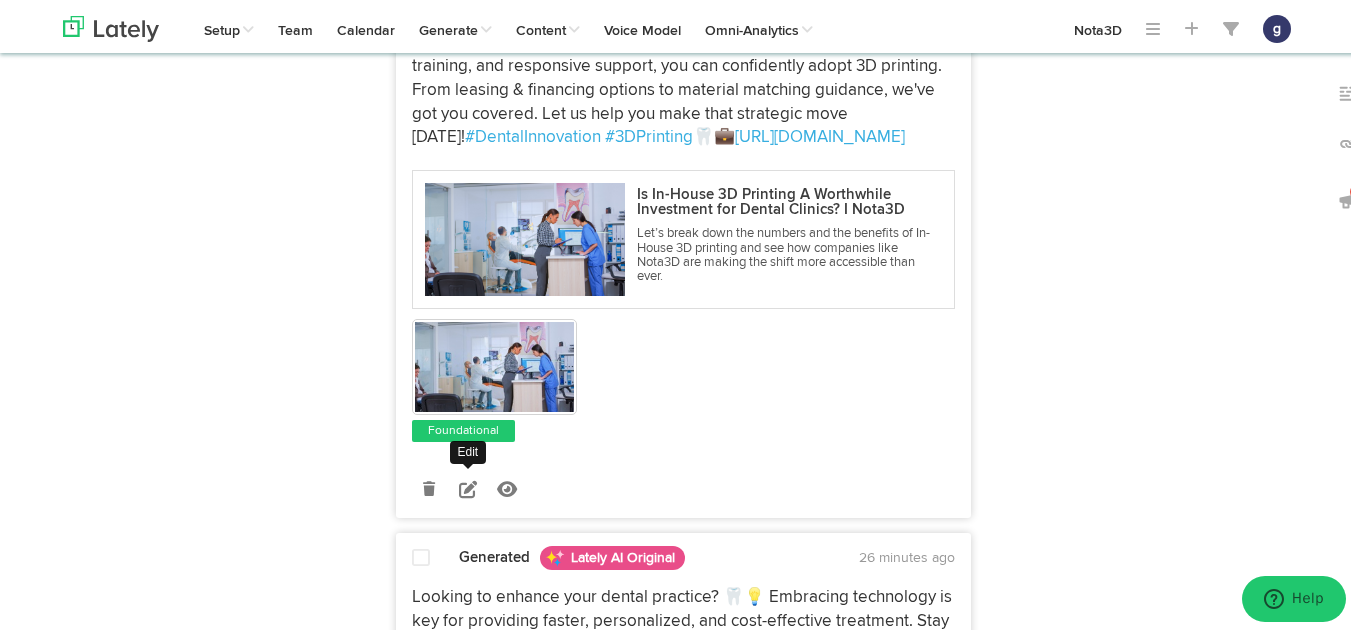 click at bounding box center (468, 486) 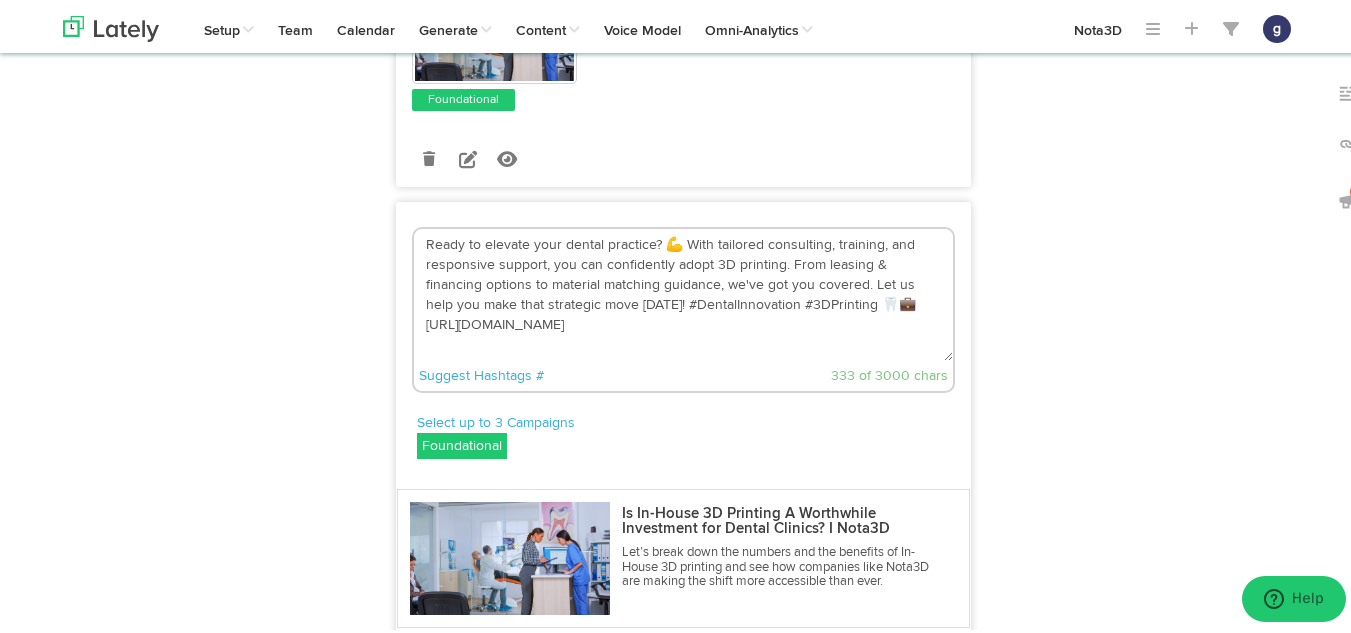 scroll, scrollTop: 1165, scrollLeft: 0, axis: vertical 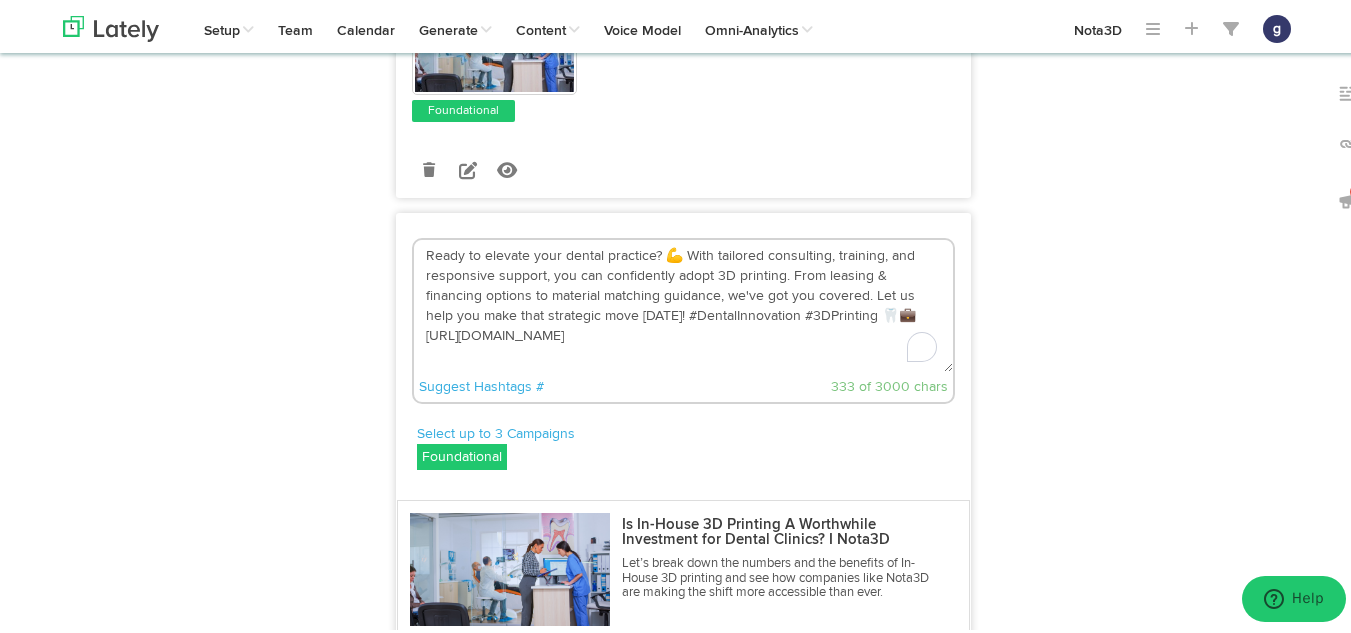 click on "Ready to elevate your dental practice? 💪 With tailored consulting, training, and responsive support, you can confidently adopt 3D printing. From leasing & financing options to material matching guidance, we've got you covered. Let us help you make that strategic move [DATE]! #DentalInnovation #3DPrinting 🦷💼 [URL][DOMAIN_NAME]" at bounding box center [683, 303] 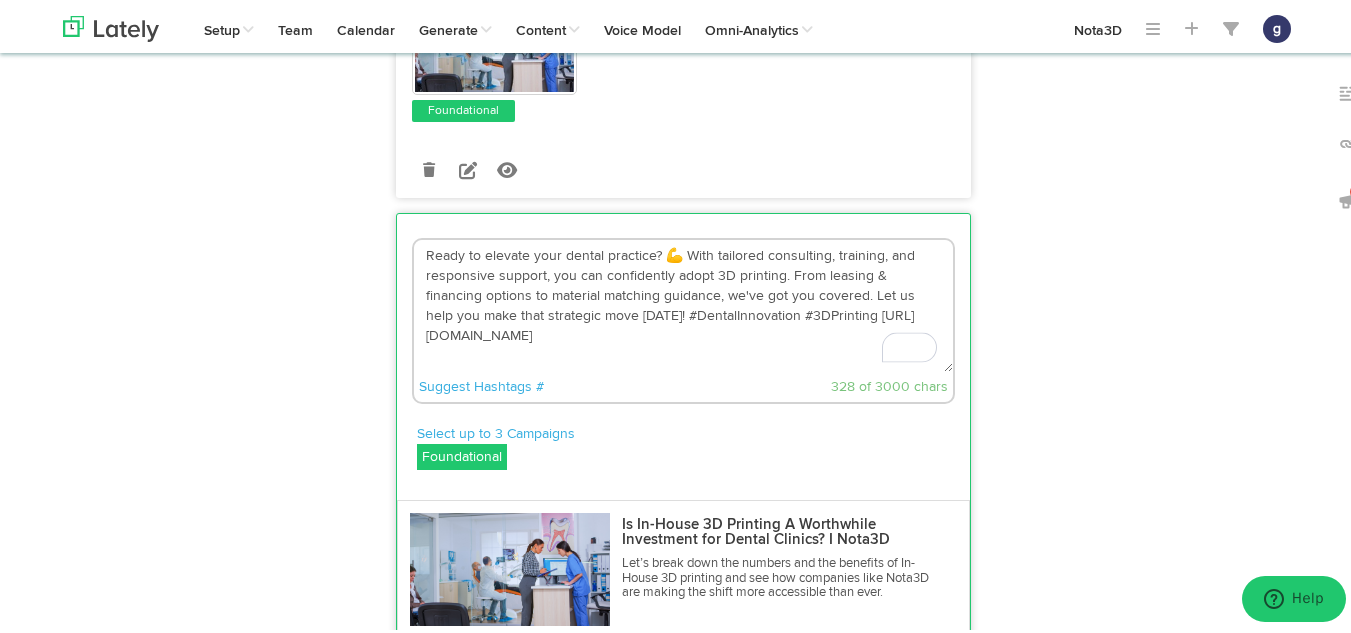 click on "Ready to elevate your dental practice? 💪 With tailored consulting, training, and responsive support, you can confidently adopt 3D printing. From leasing & financing options to material matching guidance, we've got you covered. Let us help you make that strategic move [DATE]! #DentalInnovation #3DPrinting [URL][DOMAIN_NAME]" at bounding box center [683, 303] 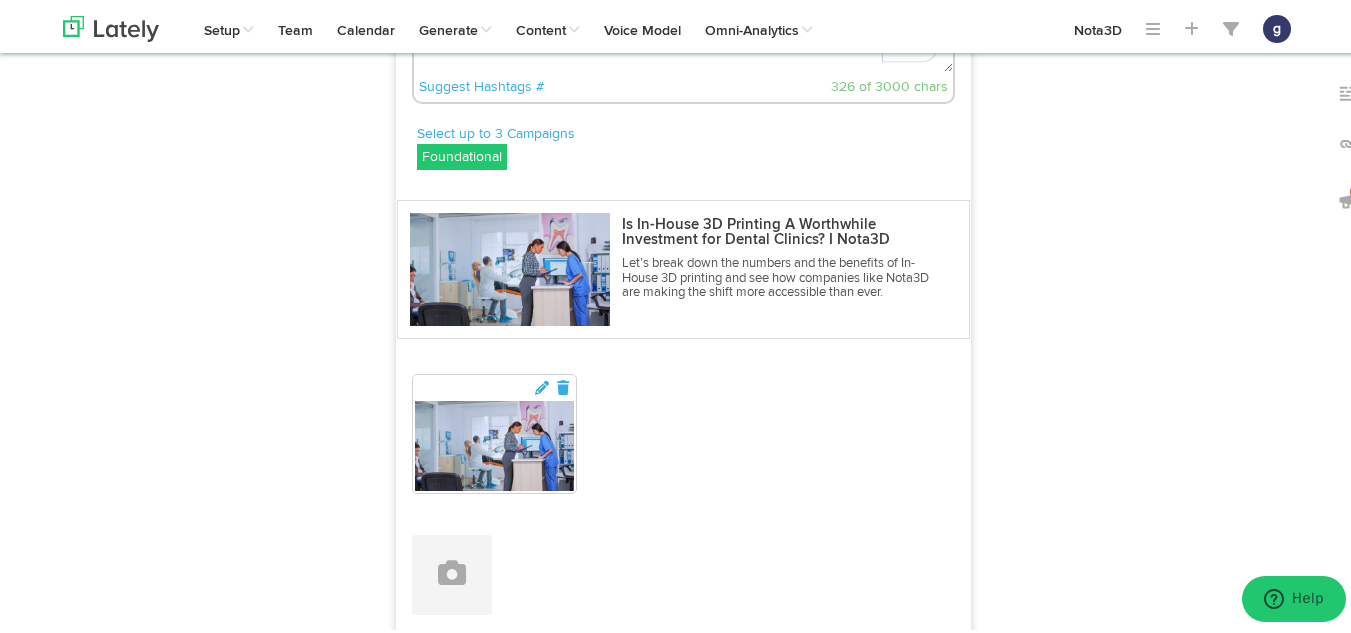 scroll, scrollTop: 1629, scrollLeft: 0, axis: vertical 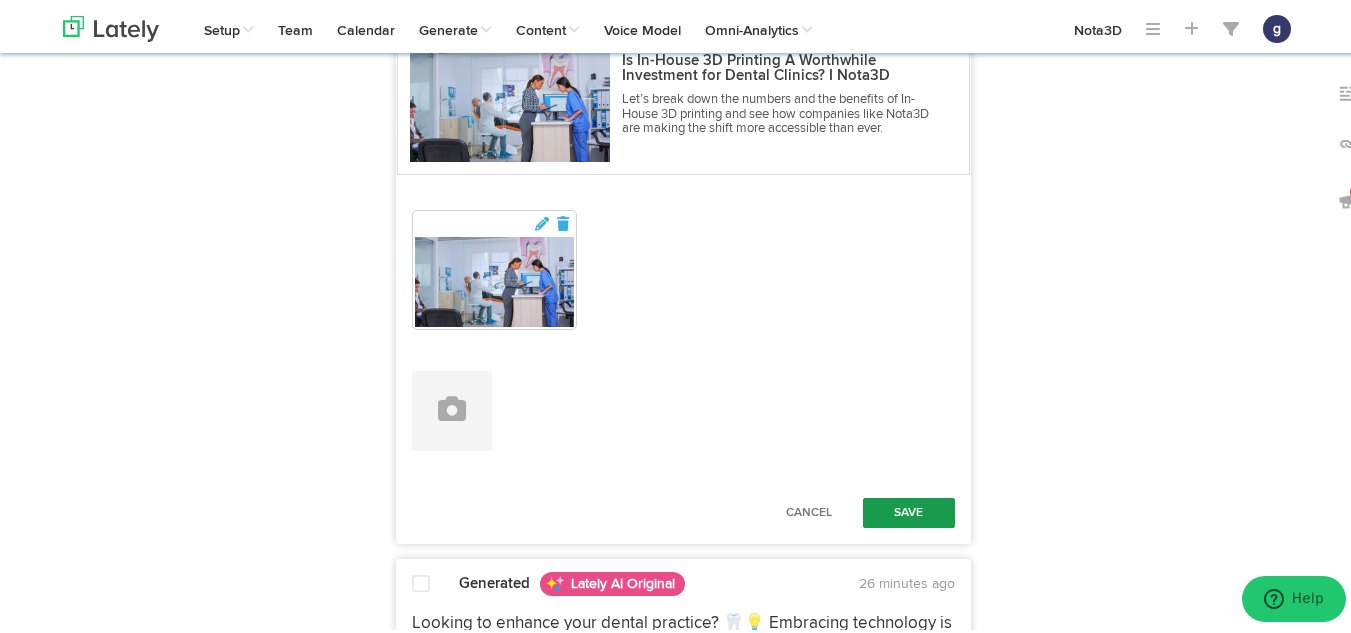 type on "Ready to elevate your dental practice?  With tailored consulting, training, and responsive support, you can confidently adopt 3D printing. From leasing & financing options to material matching guidance, we've got you covered. Let us help you make that strategic move [DATE]! #DentalInnovation #3DPrinting [URL][DOMAIN_NAME]" 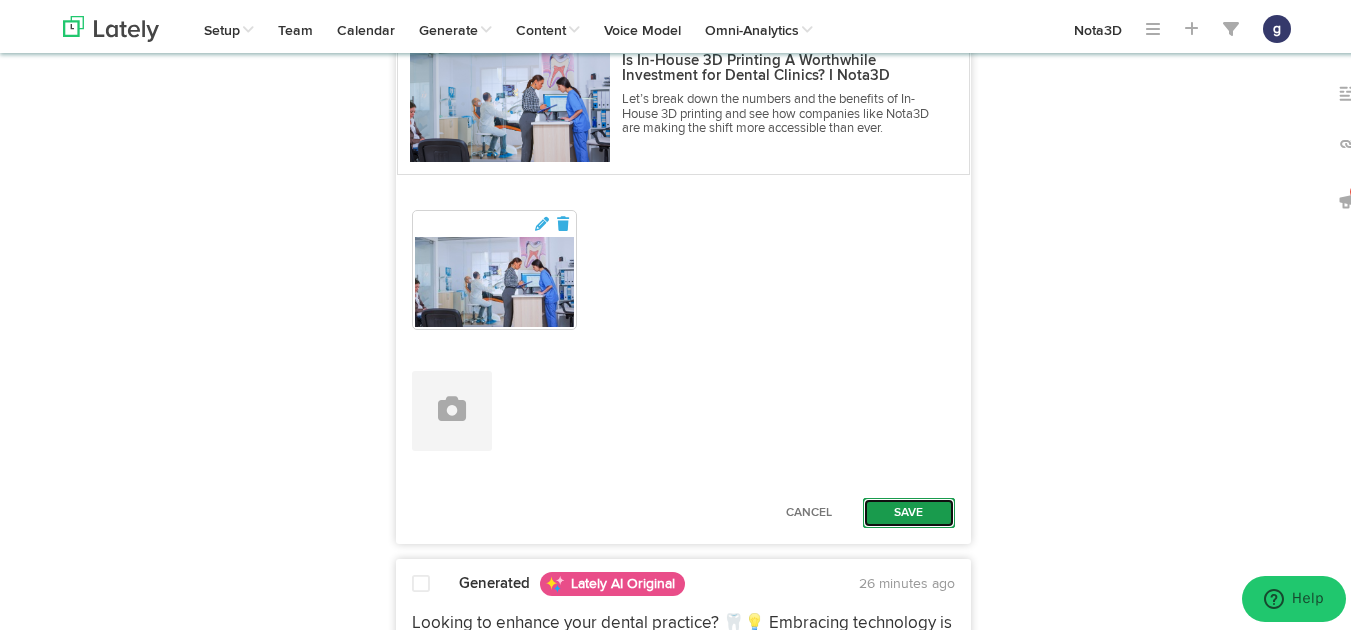 click on "Save" at bounding box center [909, 510] 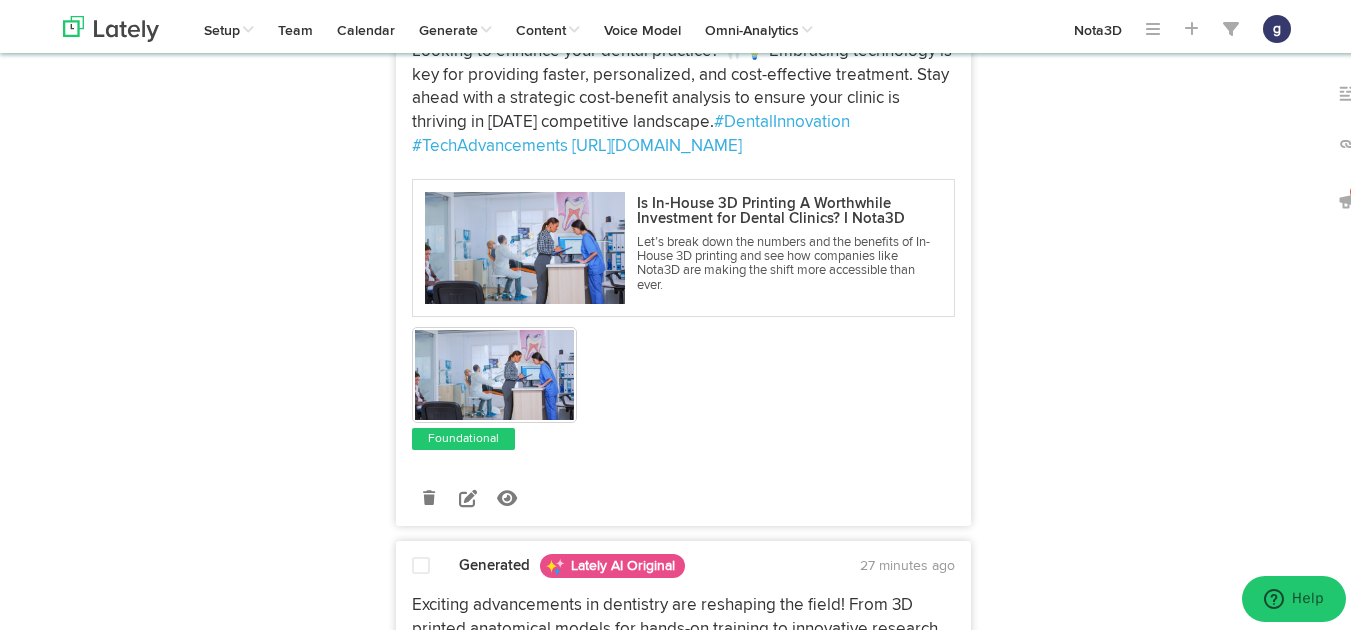 scroll, scrollTop: 1947, scrollLeft: 0, axis: vertical 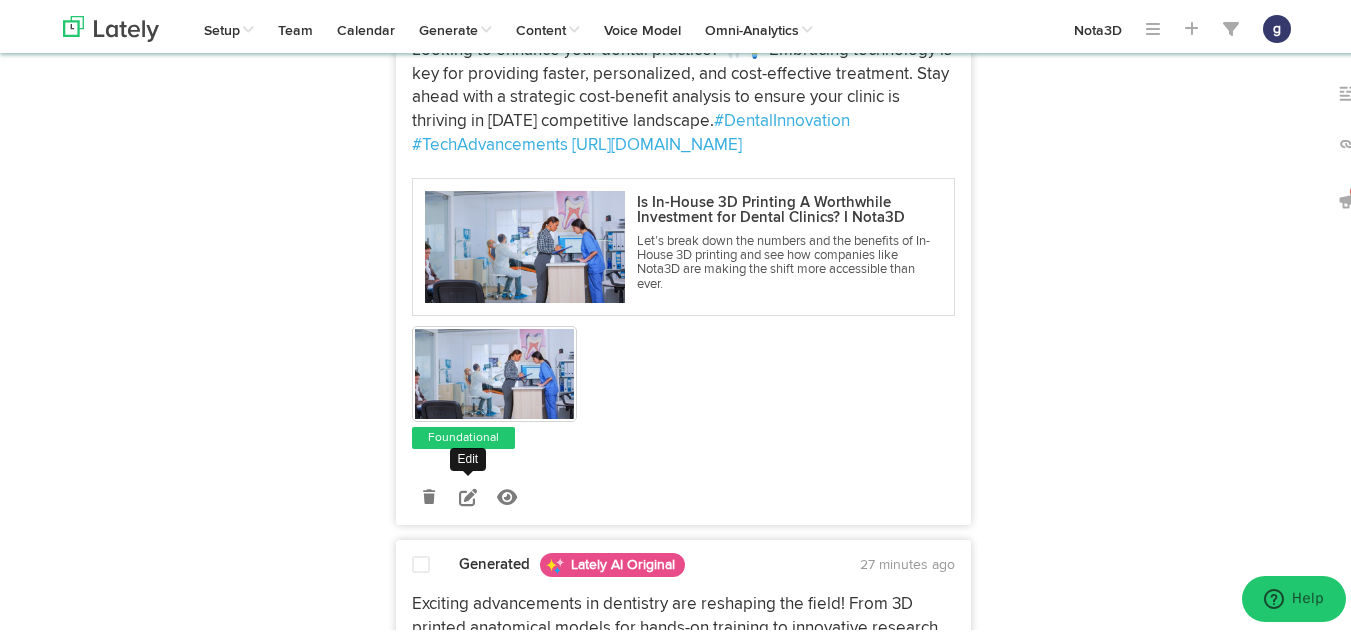 click at bounding box center (468, 494) 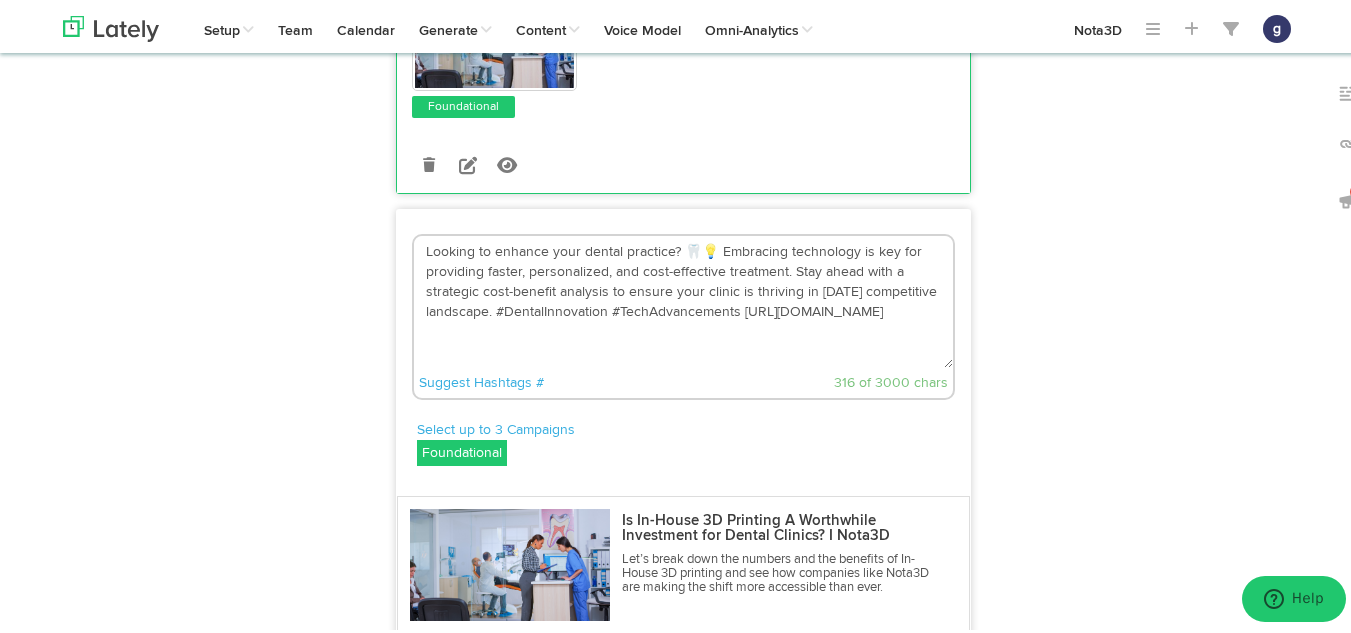 scroll, scrollTop: 1720, scrollLeft: 0, axis: vertical 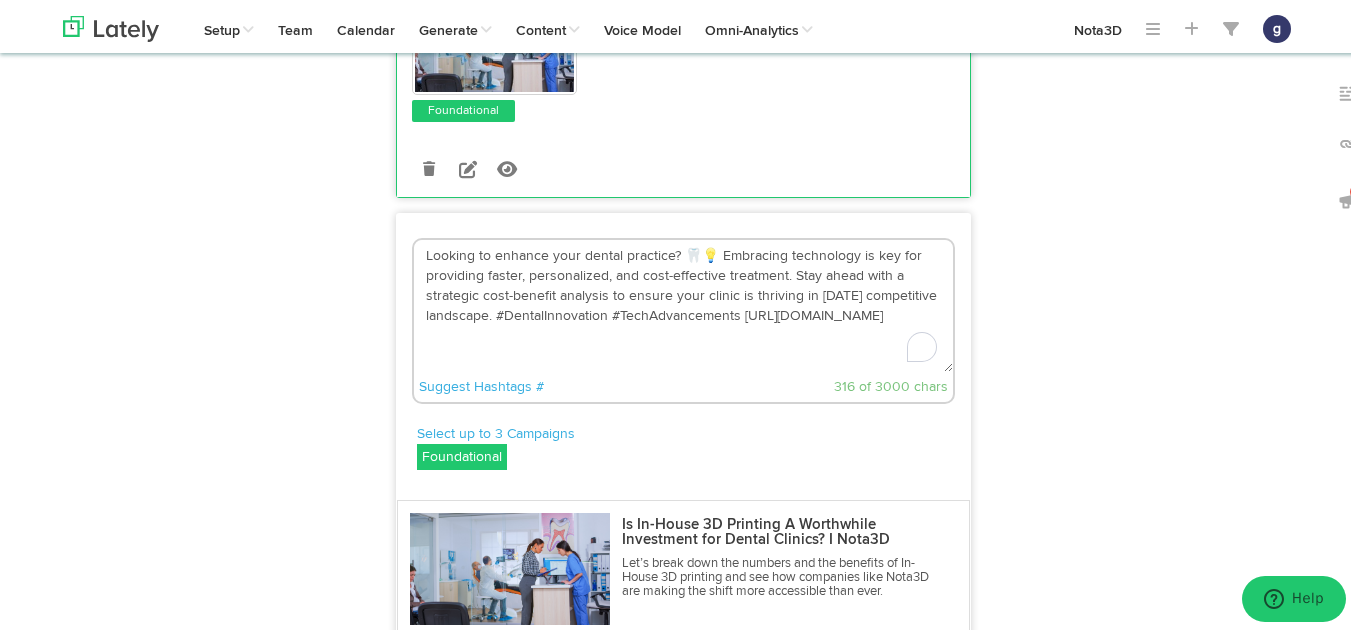 click on "Looking to enhance your dental practice? 🦷💡 Embracing technology is key for providing faster, personalized, and cost-effective treatment. Stay ahead with a strategic cost-benefit analysis to ensure your clinic is thriving in [DATE] competitive landscape. #DentalInnovation #TechAdvancements [URL][DOMAIN_NAME]" at bounding box center [683, 303] 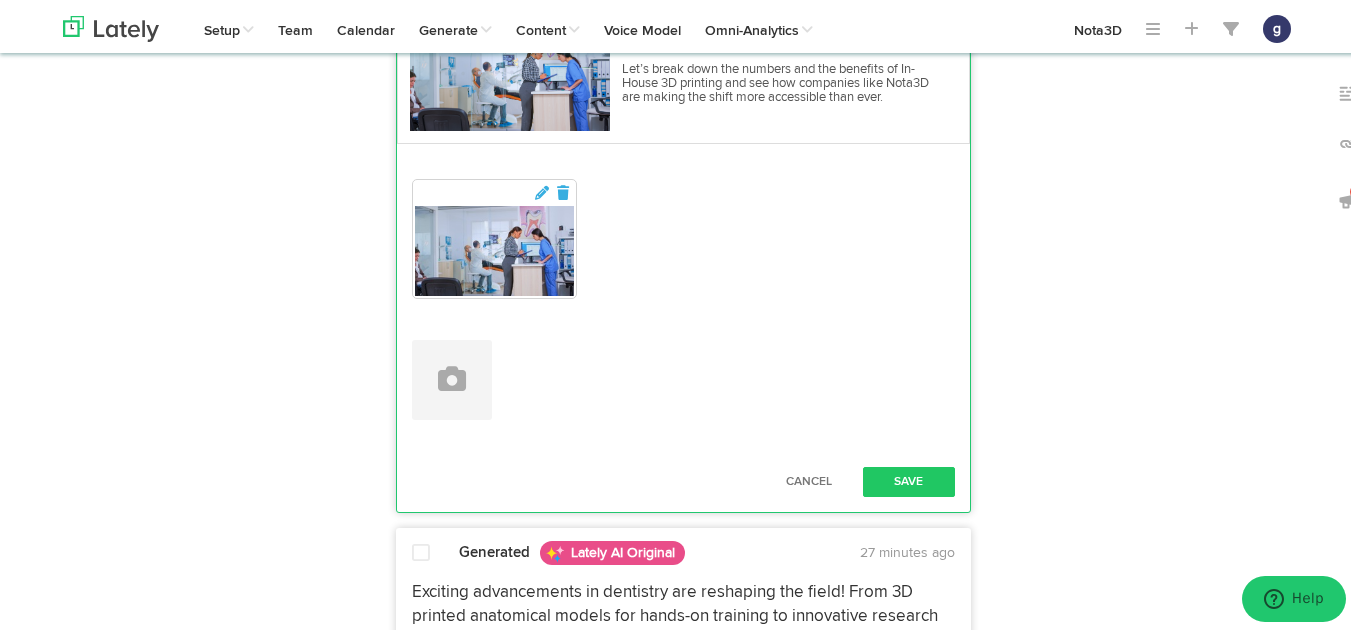 scroll, scrollTop: 2215, scrollLeft: 0, axis: vertical 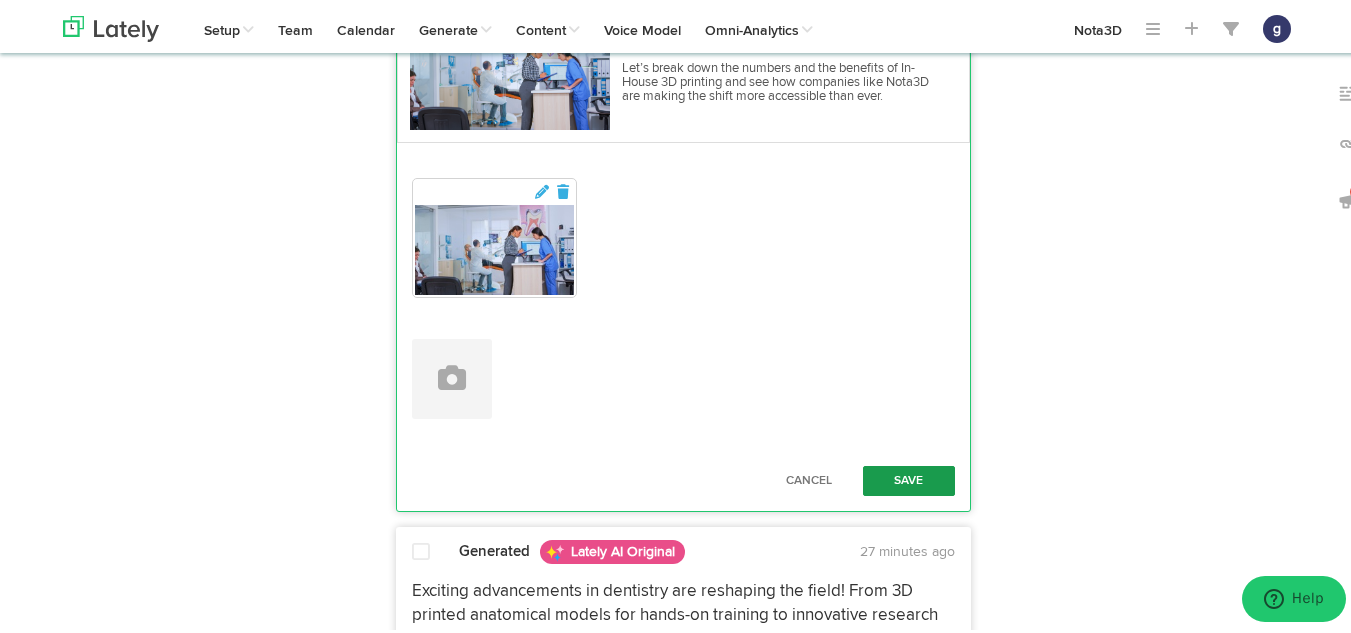 type on "Looking to enhance your dental practice?  Embracing technology is key for providing faster, personalized, and cost-effective treatment. Stay ahead with a strategic cost-benefit analysis to ensure your clinic is thriving in [DATE] competitive landscape. #DentalInnovation #TechAdvancements [URL][DOMAIN_NAME]" 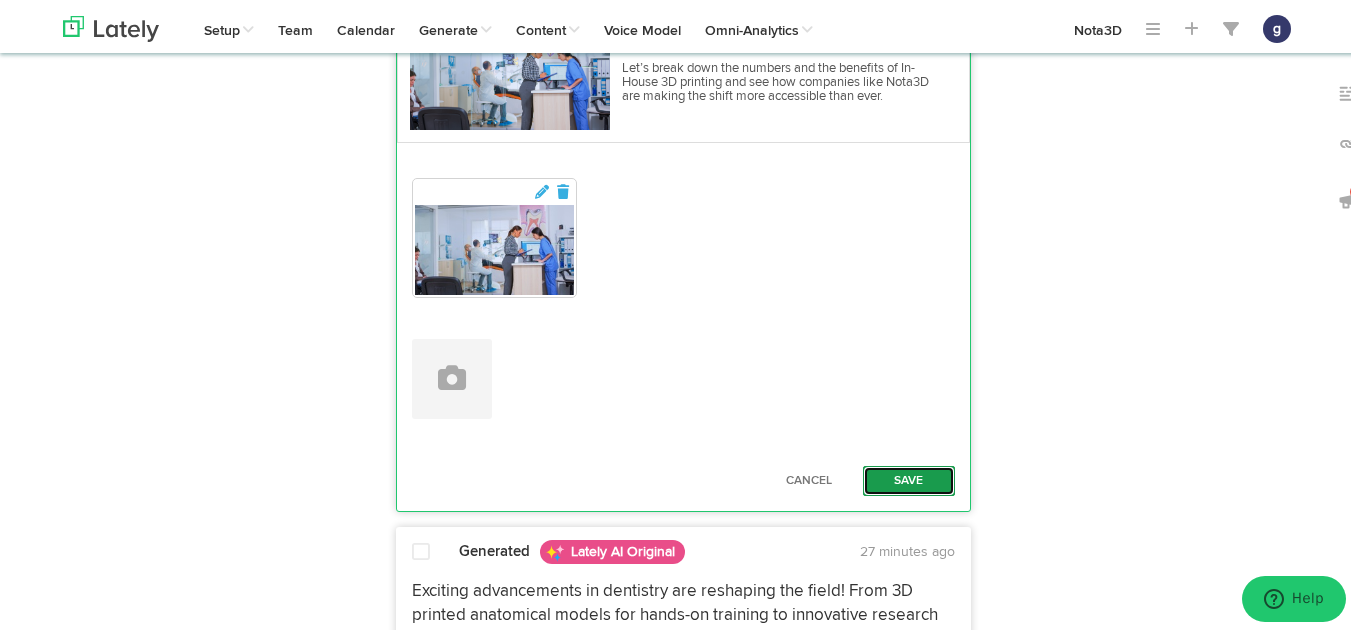 click on "Save" at bounding box center (909, 478) 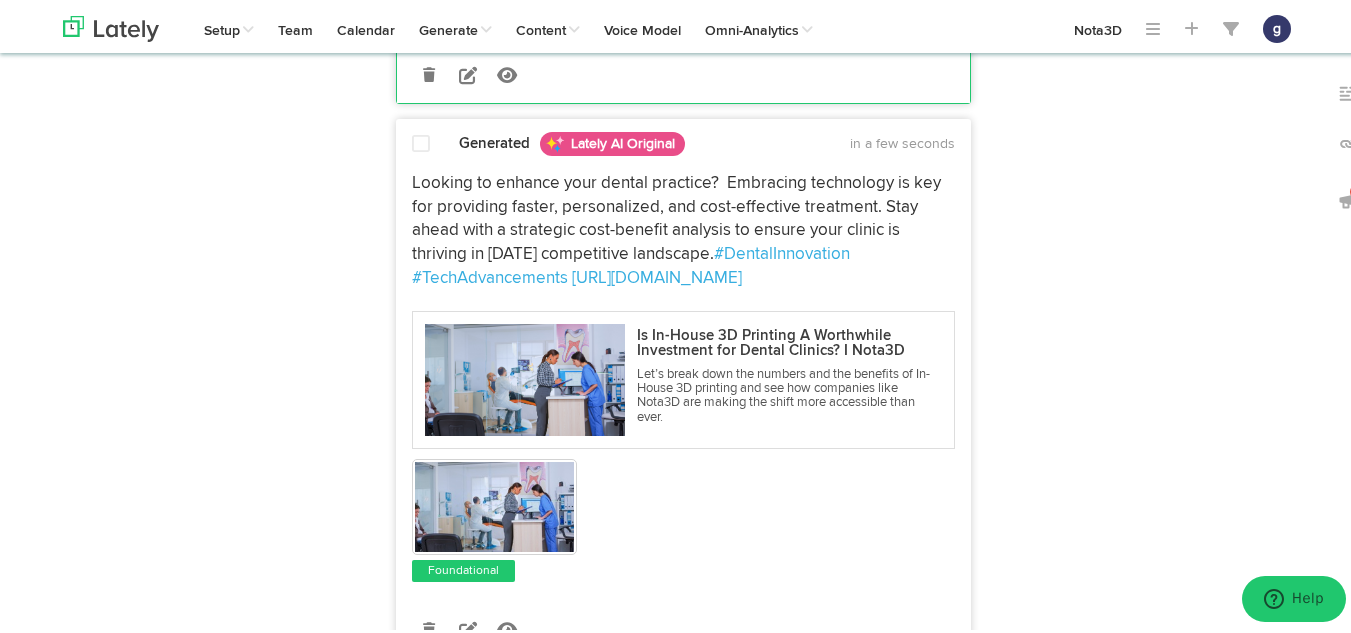 scroll, scrollTop: 1813, scrollLeft: 0, axis: vertical 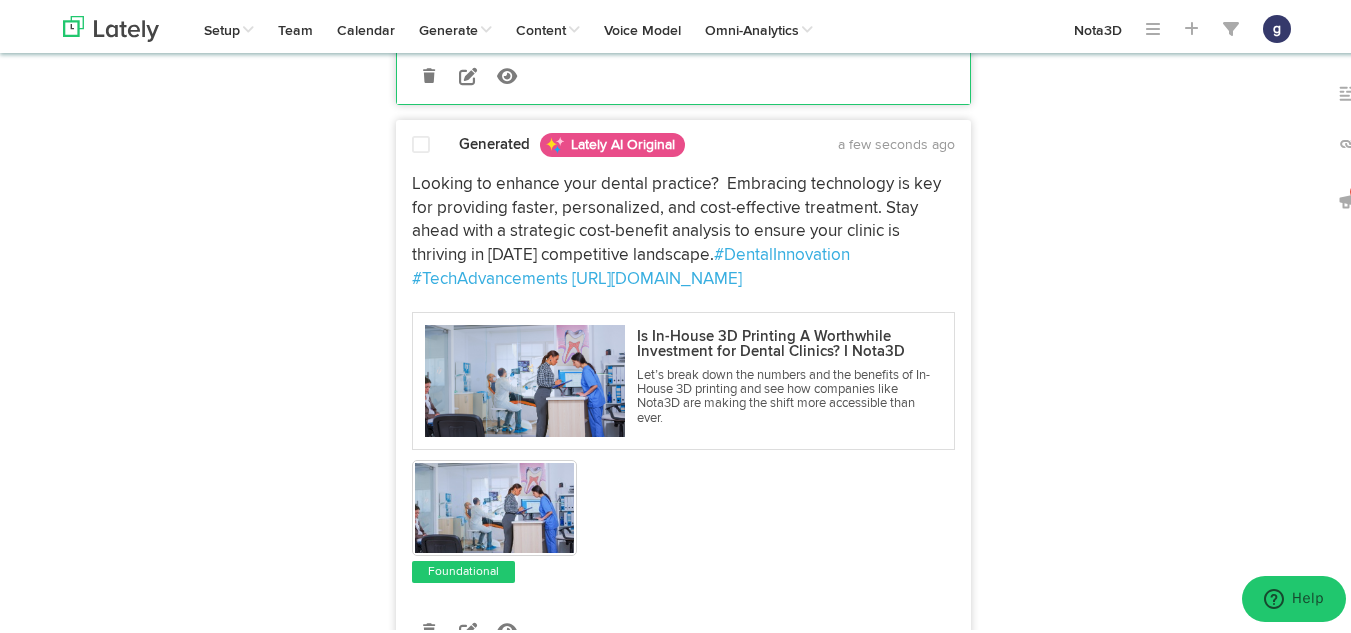click at bounding box center [421, 142] 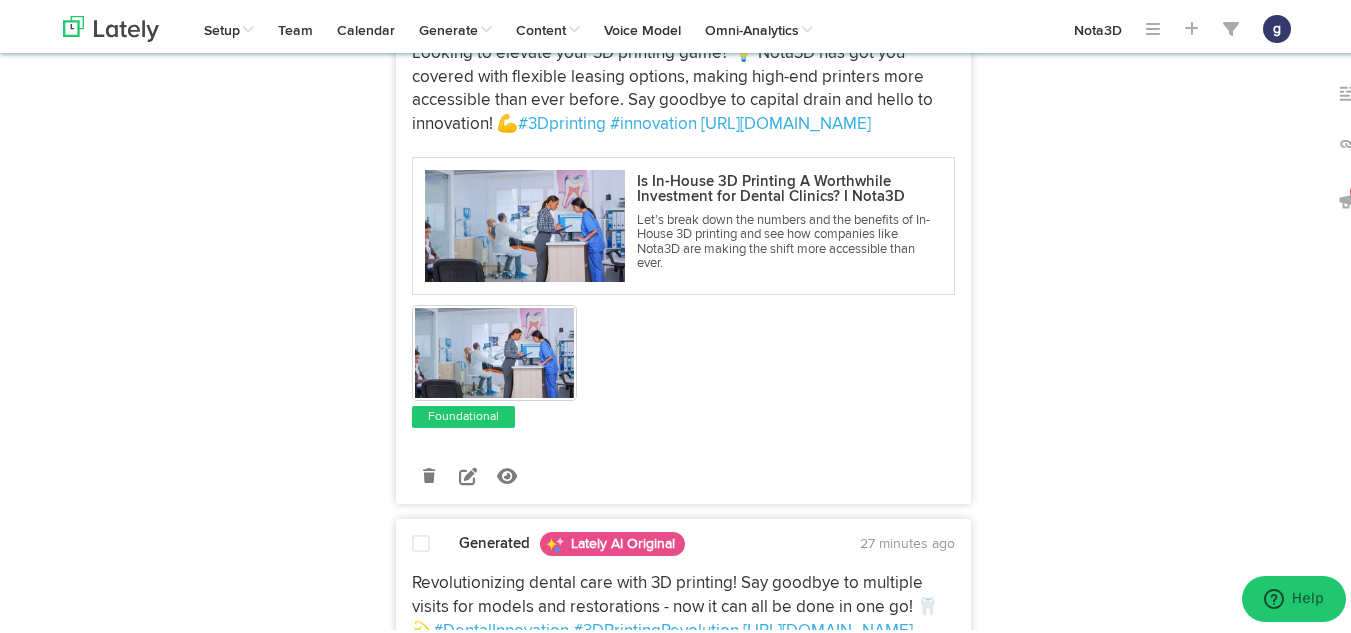 scroll, scrollTop: 4155, scrollLeft: 0, axis: vertical 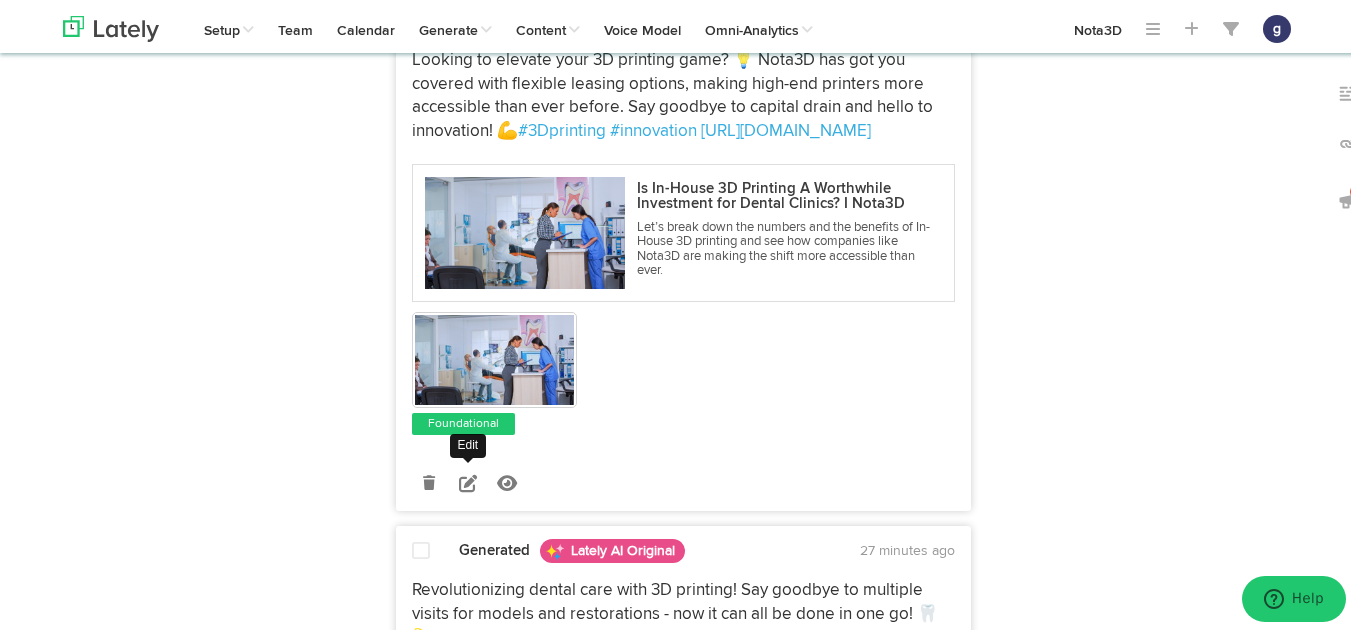click at bounding box center [468, 480] 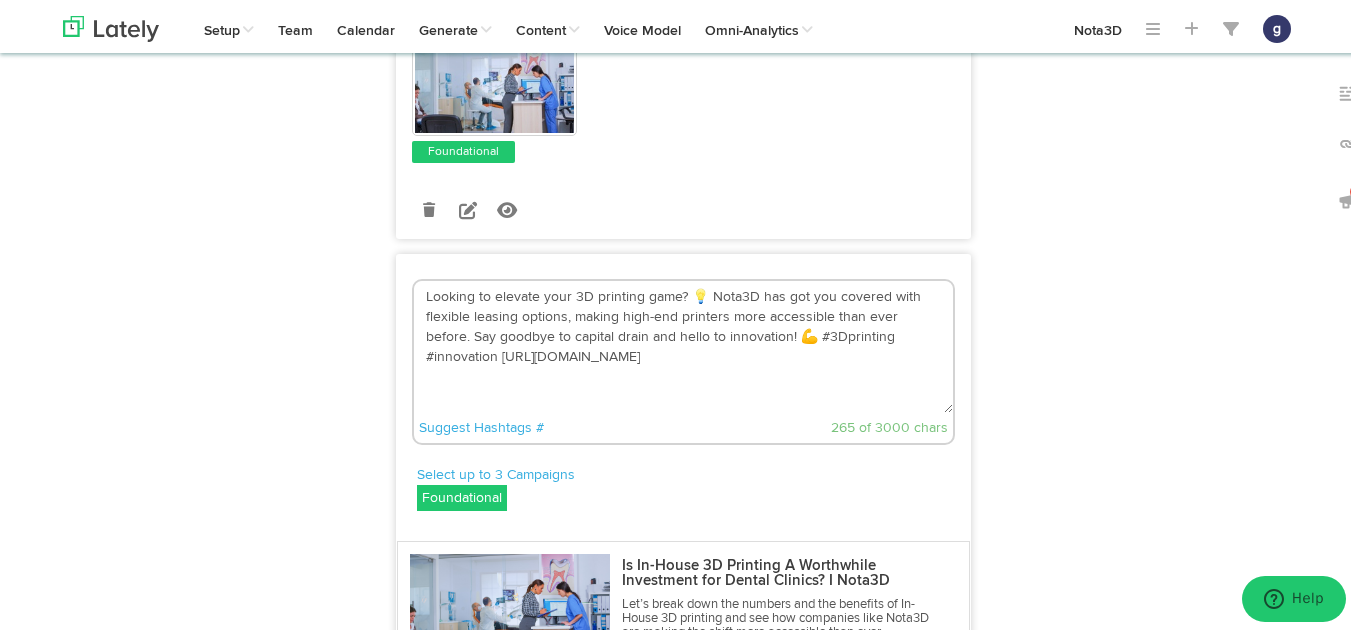 scroll, scrollTop: 3896, scrollLeft: 0, axis: vertical 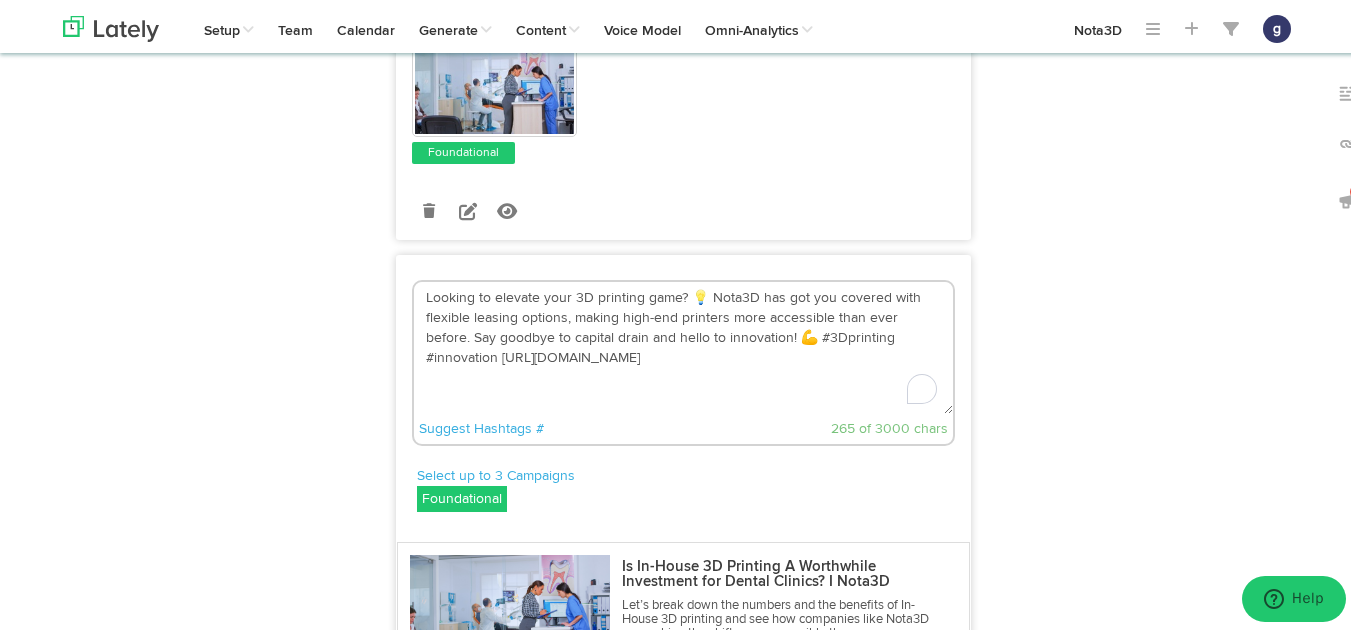 click on "Looking to elevate your 3D printing game? 💡 Nota3D has got you covered with flexible leasing options, making high-end printers more accessible than ever before. Say goodbye to capital drain and hello to innovation! 💪 #3Dprinting #innovation [URL][DOMAIN_NAME]" at bounding box center [683, 345] 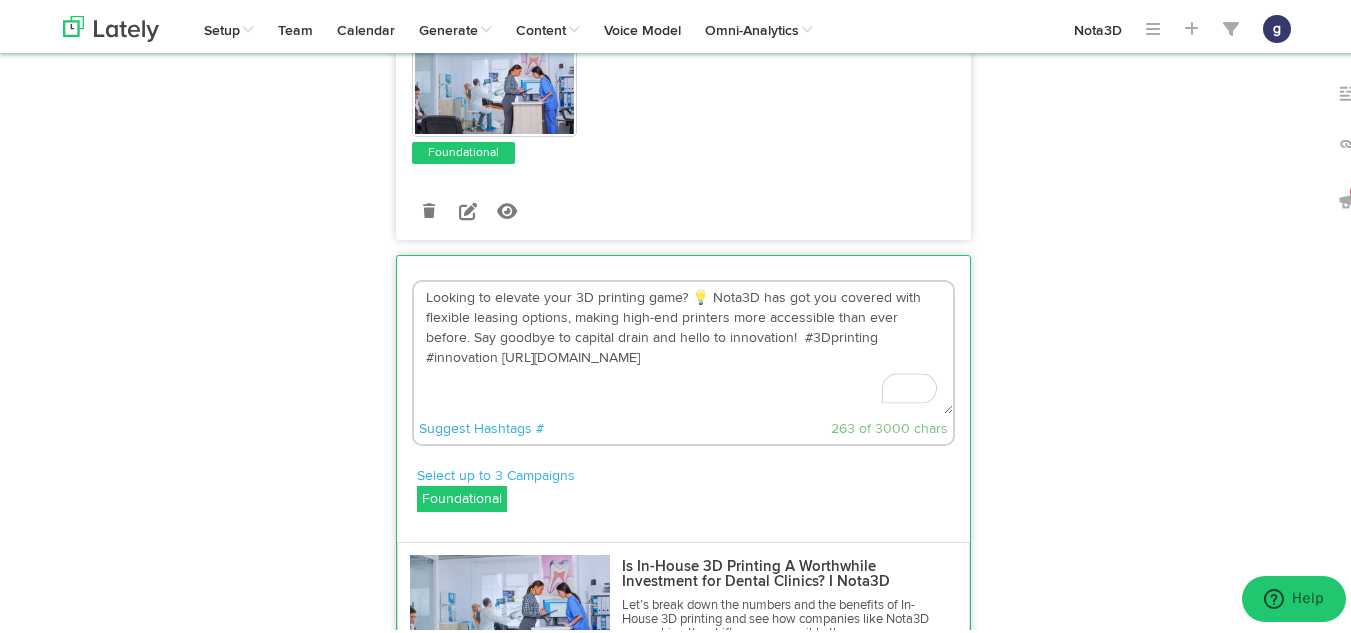 click on "Looking to elevate your 3D printing game? 💡 Nota3D has got you covered with flexible leasing options, making high-end printers more accessible than ever before. Say goodbye to capital drain and hello to innovation!  #3Dprinting #innovation [URL][DOMAIN_NAME]" at bounding box center (683, 345) 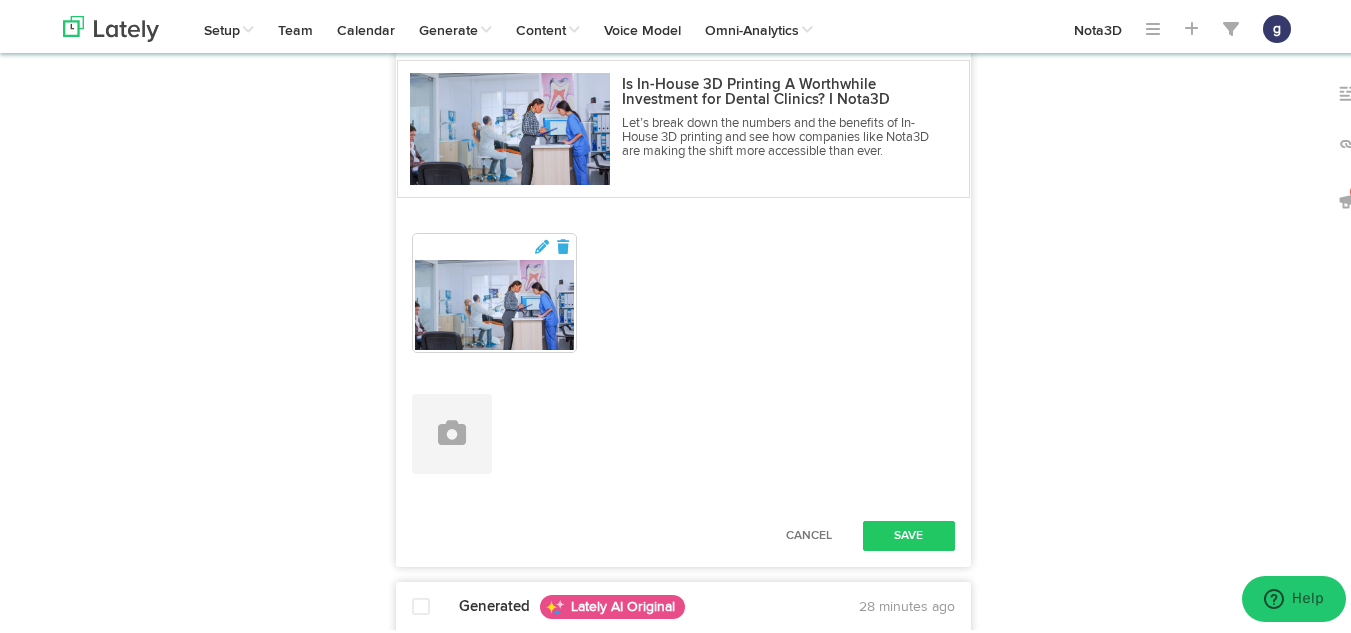 scroll, scrollTop: 4383, scrollLeft: 0, axis: vertical 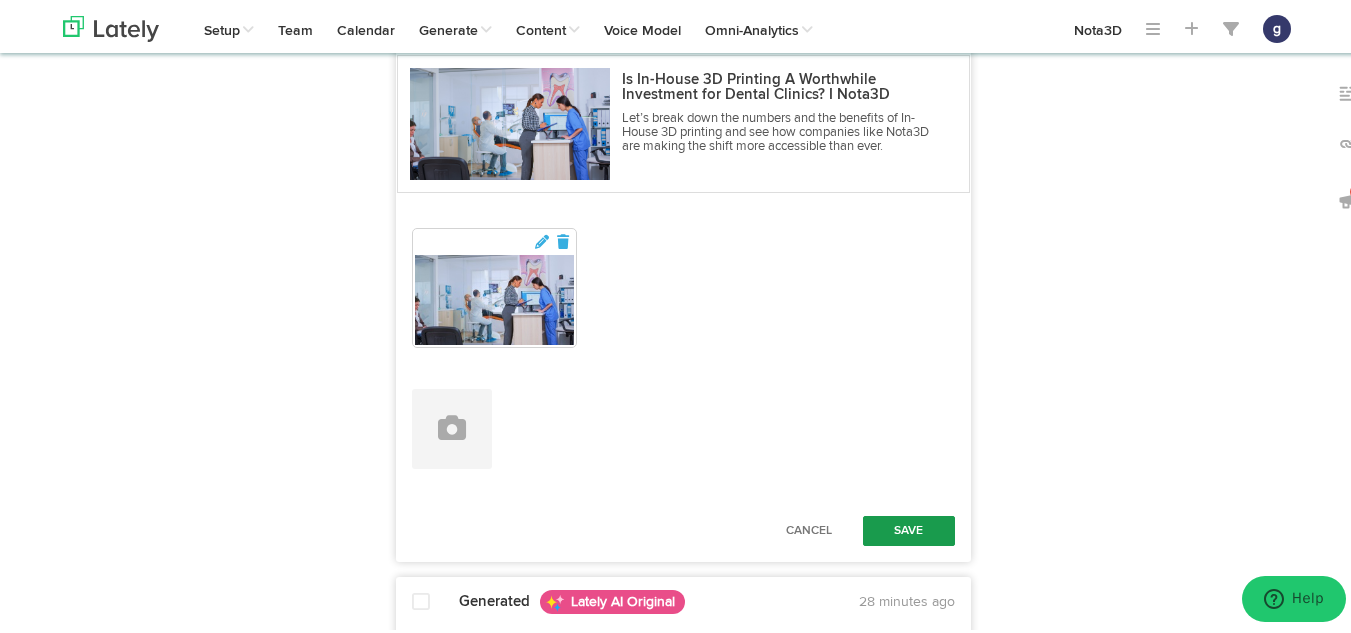 type on "Looking to elevate your 3D printing game?  Nota3D has got you covered with flexible leasing options, making high-end printers more accessible than ever before. Say goodbye to capital drain and hello to innovation!  #3Dprinting #innovation [URL][DOMAIN_NAME]" 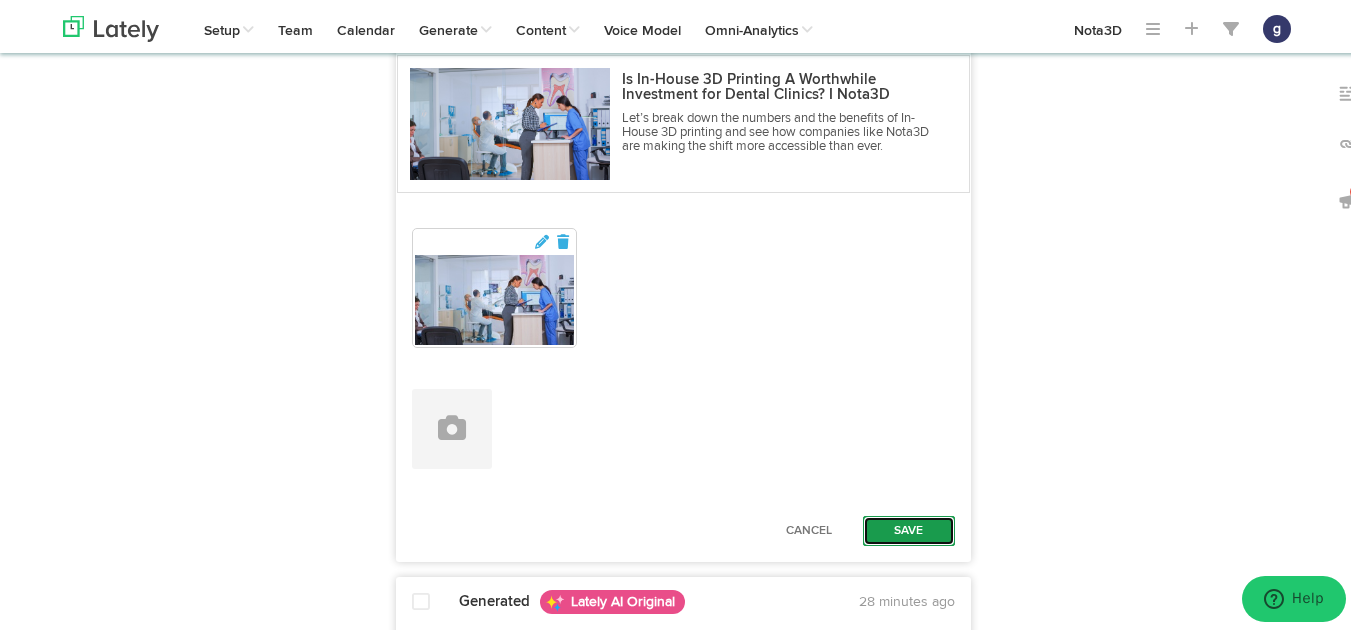click on "Save" at bounding box center (909, 528) 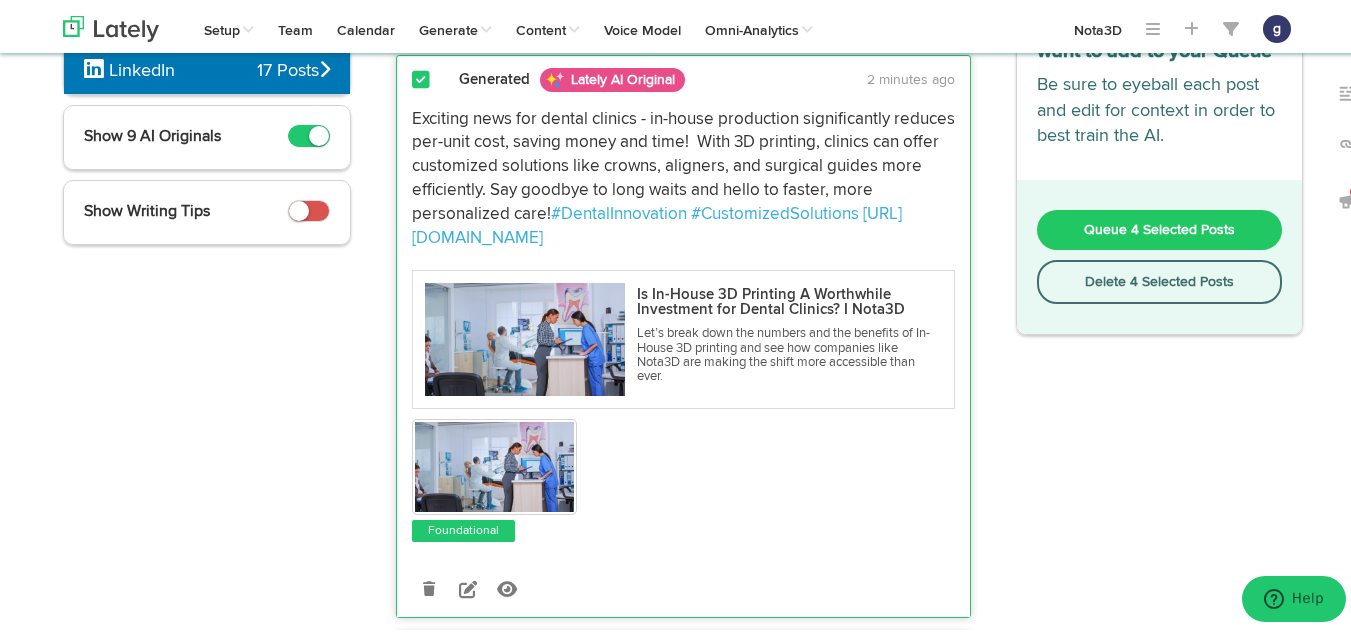 scroll, scrollTop: 158, scrollLeft: 0, axis: vertical 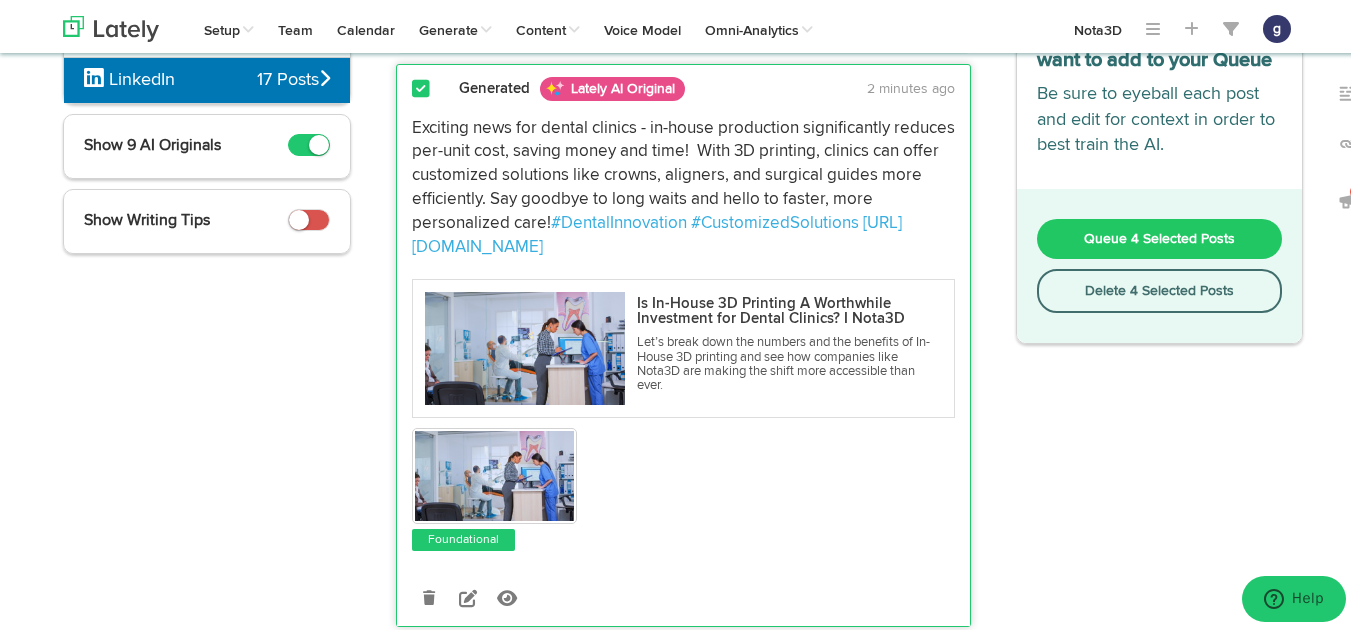 click on "Queue 4 Selected Posts" at bounding box center (1160, 236) 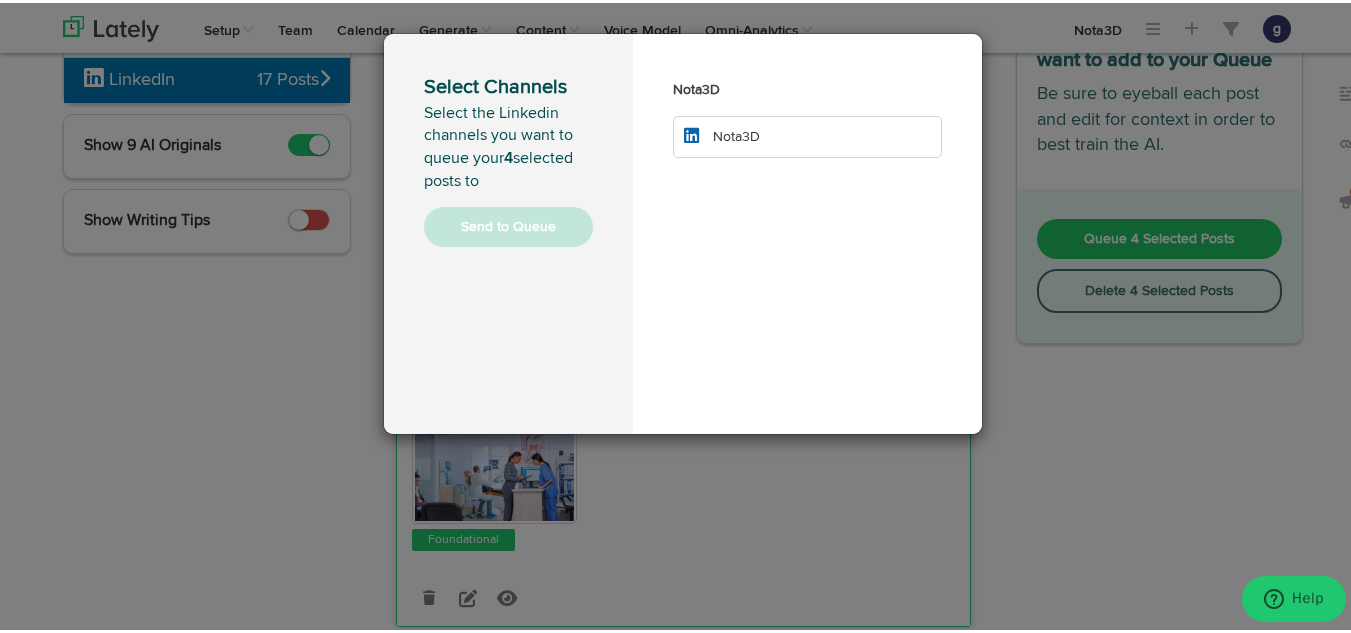 click on "Nota3D" at bounding box center (807, 134) 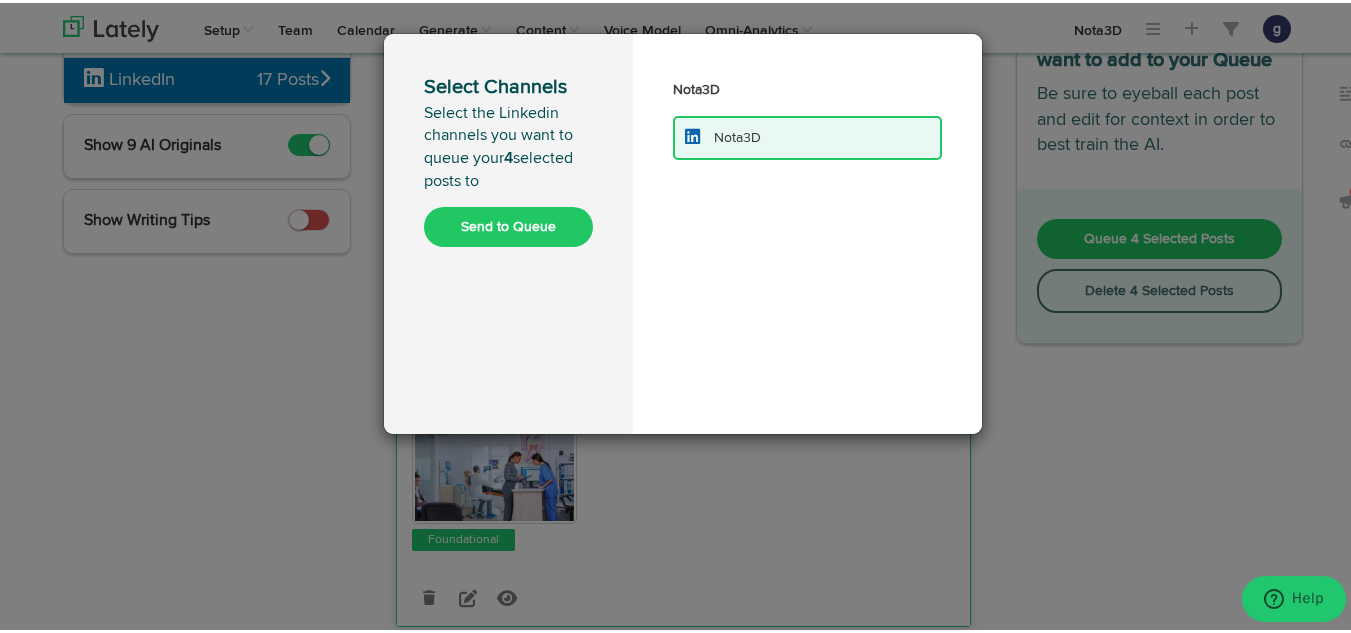 click on "Send to Queue" at bounding box center [508, 224] 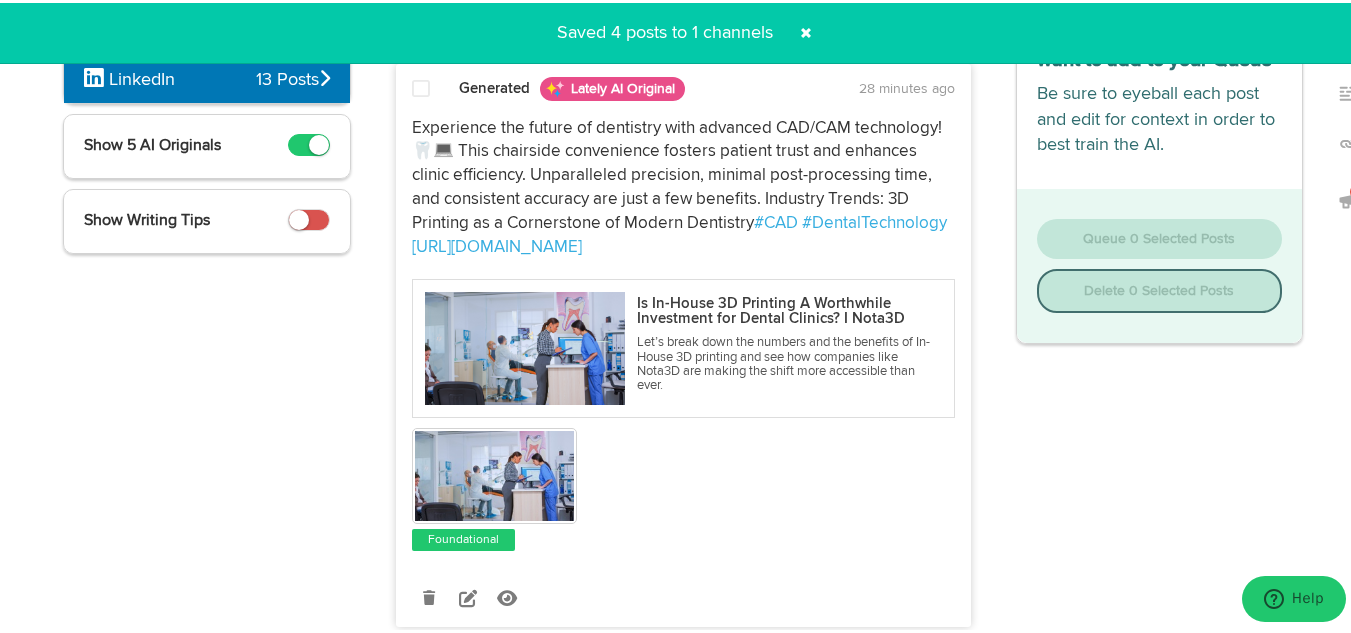 scroll, scrollTop: 0, scrollLeft: 0, axis: both 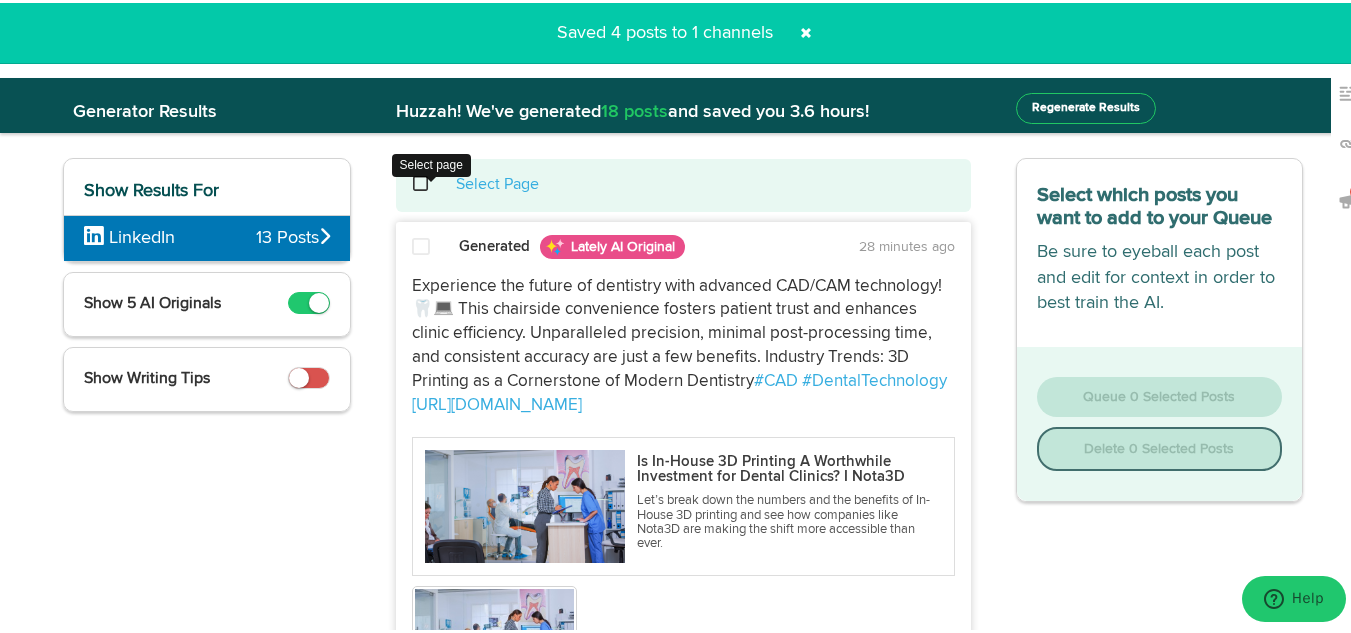click at bounding box center [431, 181] 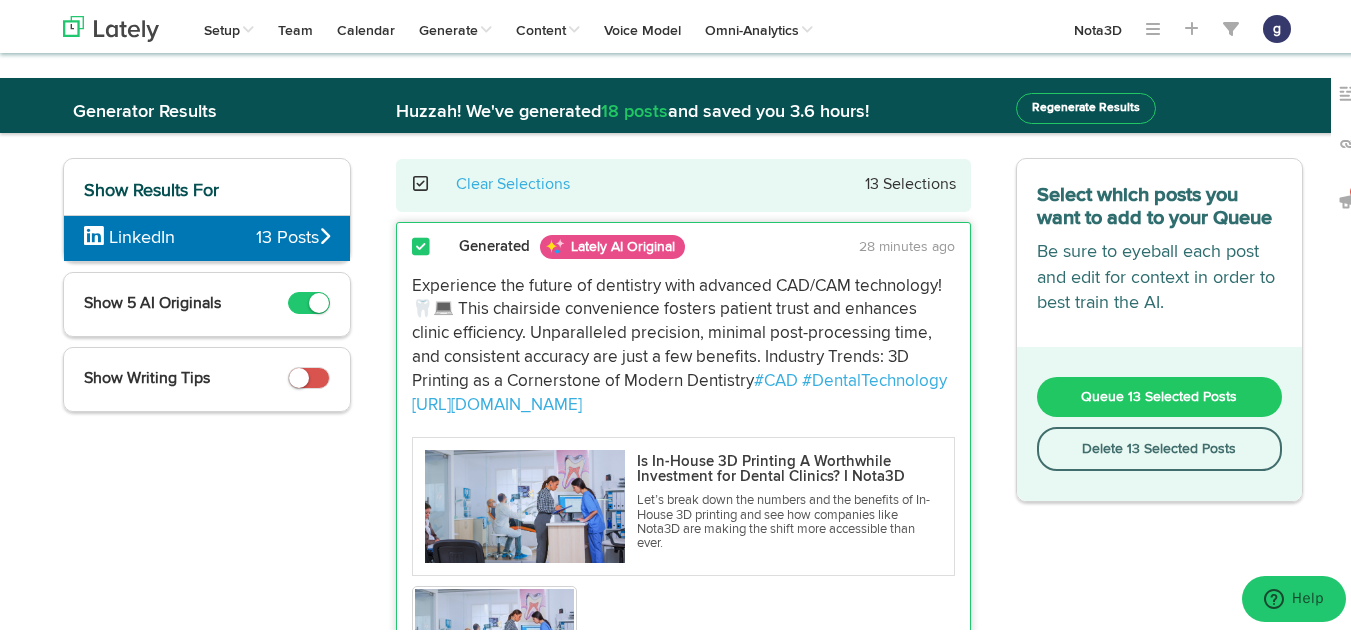 click on "Delete 13 Selected Posts" at bounding box center (1160, 446) 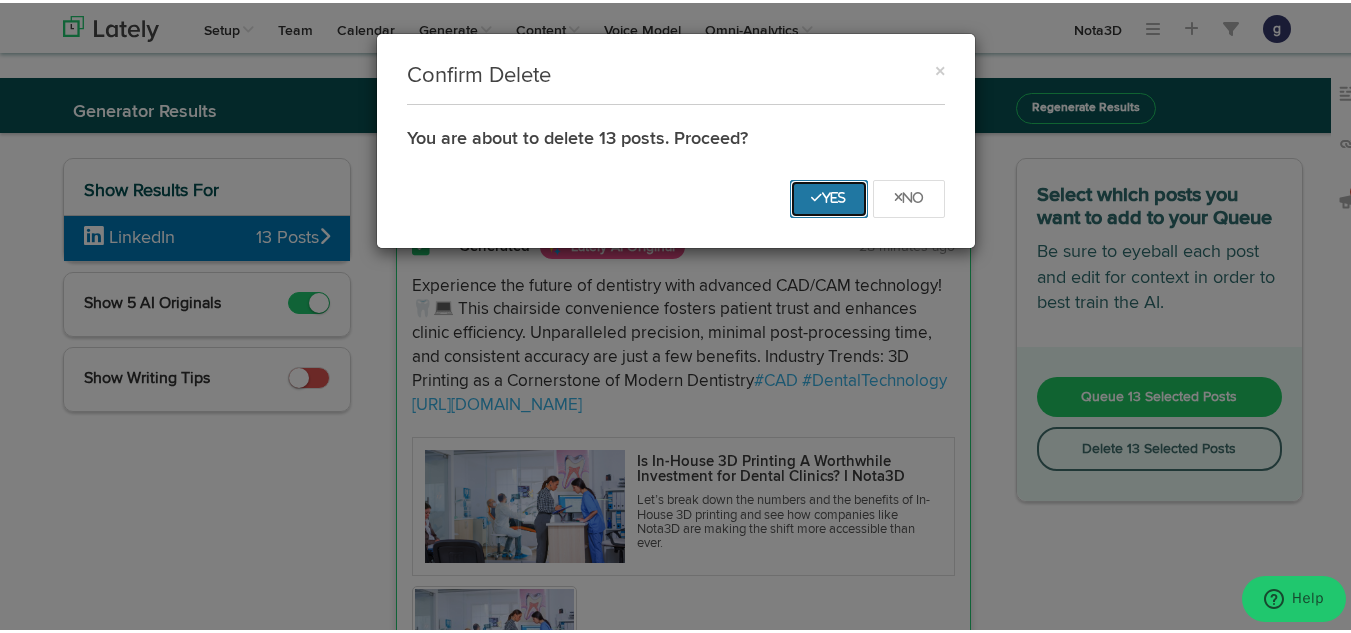 click on "Yes" at bounding box center (829, 195) 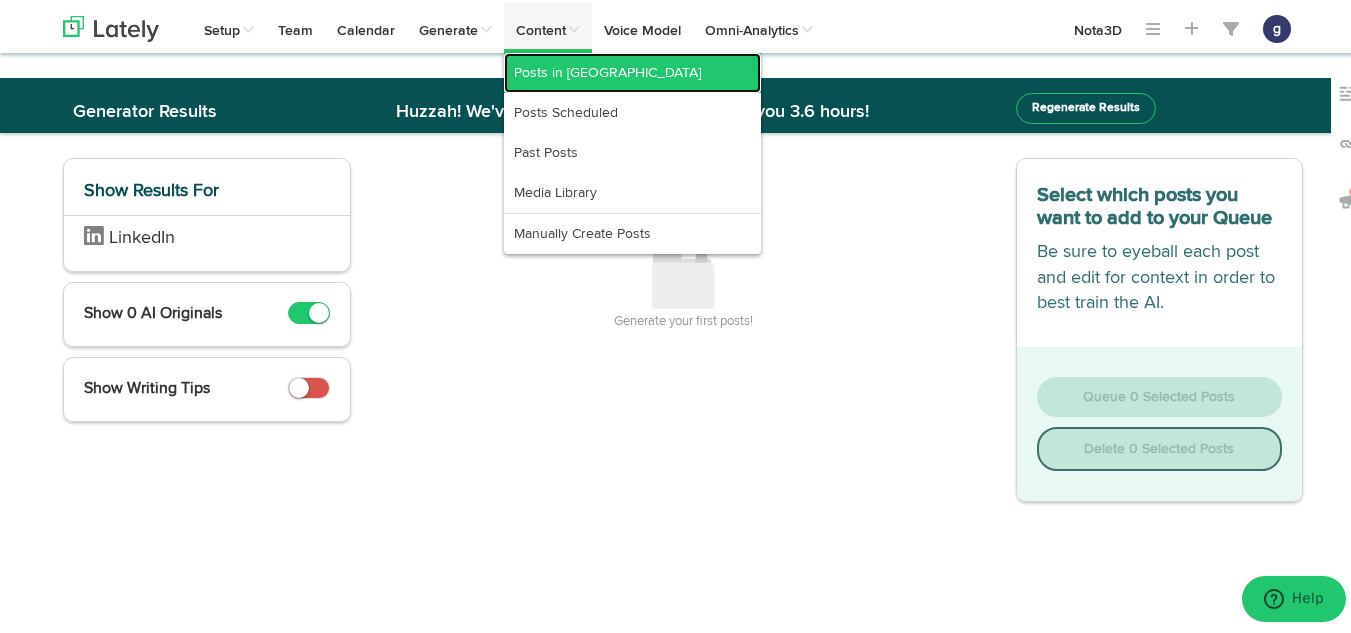 click on "Posts in [GEOGRAPHIC_DATA]" at bounding box center [632, 70] 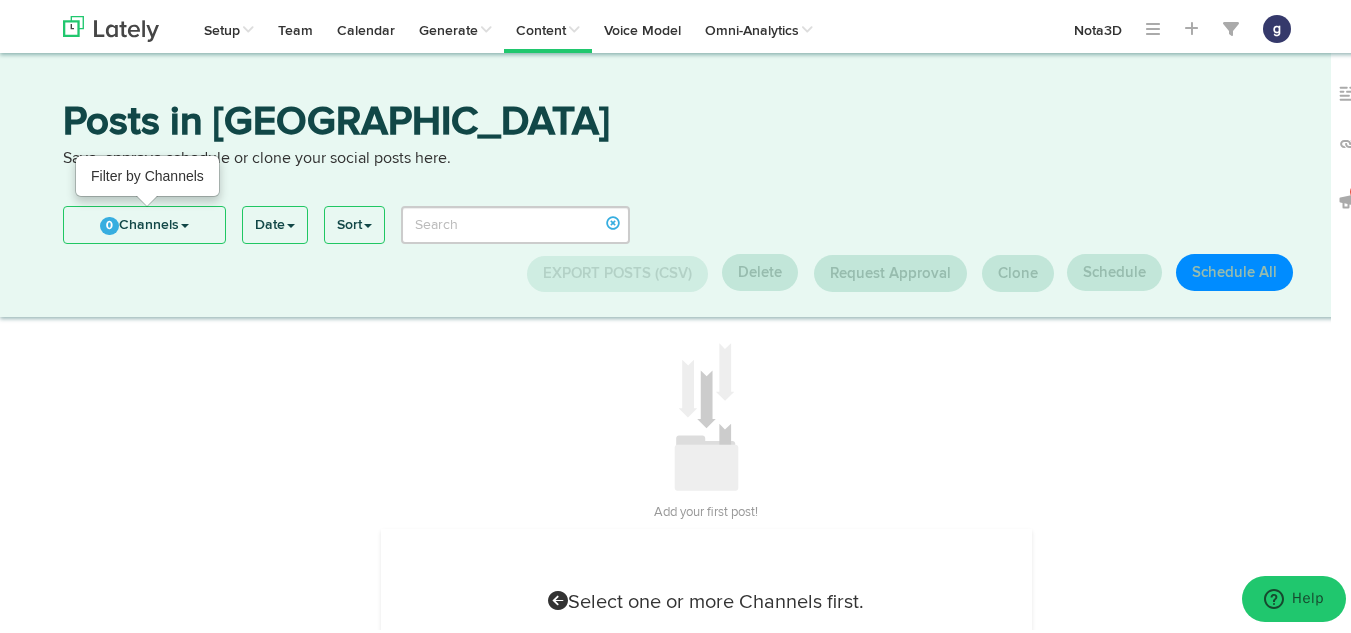 click on "0  Channels" at bounding box center [144, 222] 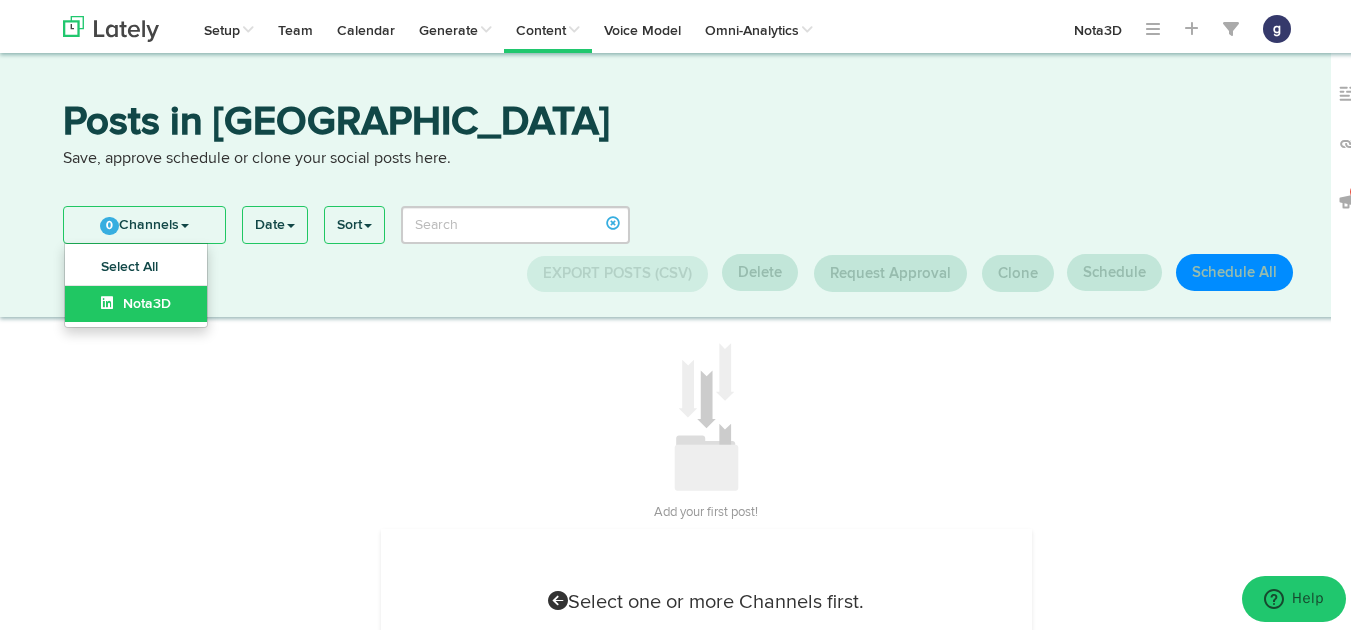 click on "Nota3D" at bounding box center (136, 301) 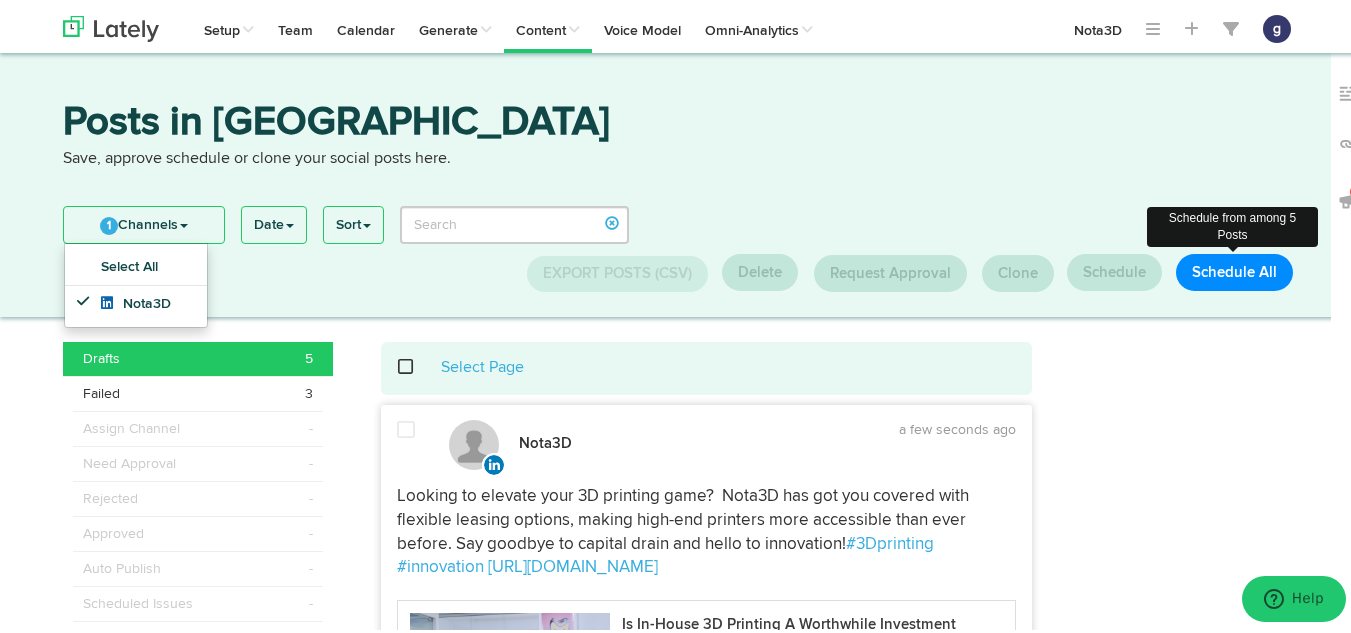 click on "Schedule All" at bounding box center [1234, 269] 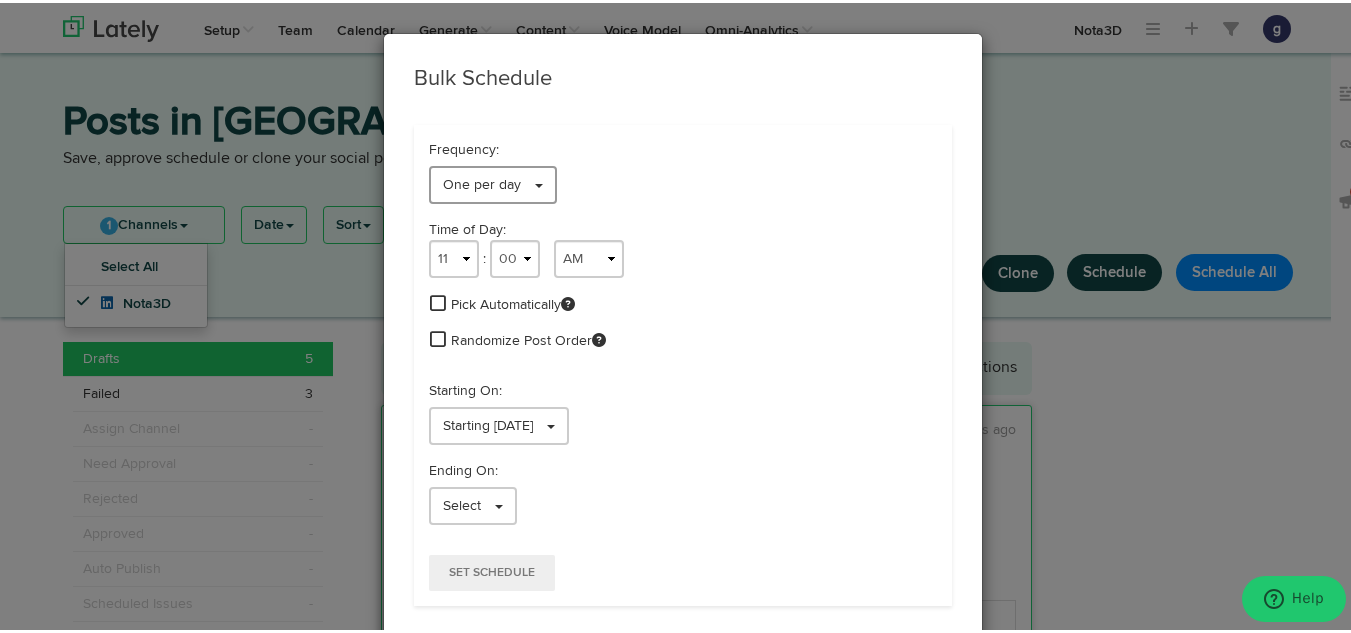 click on "One per day" at bounding box center [493, 182] 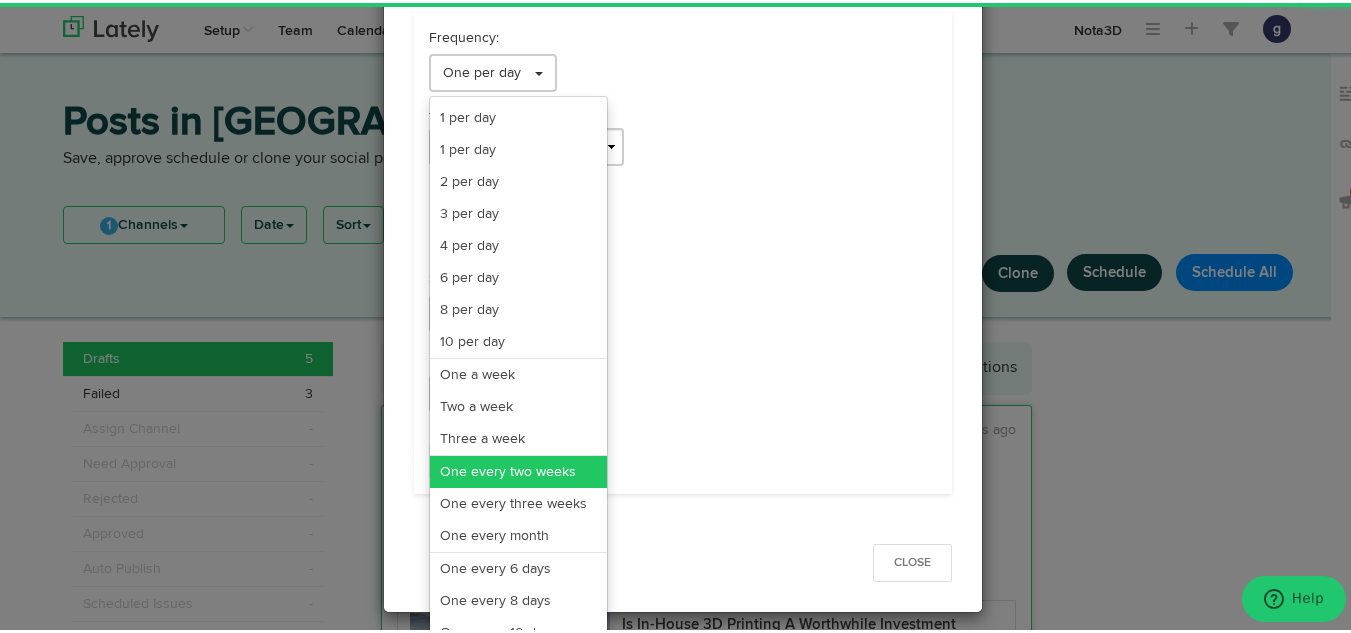 scroll, scrollTop: 113, scrollLeft: 0, axis: vertical 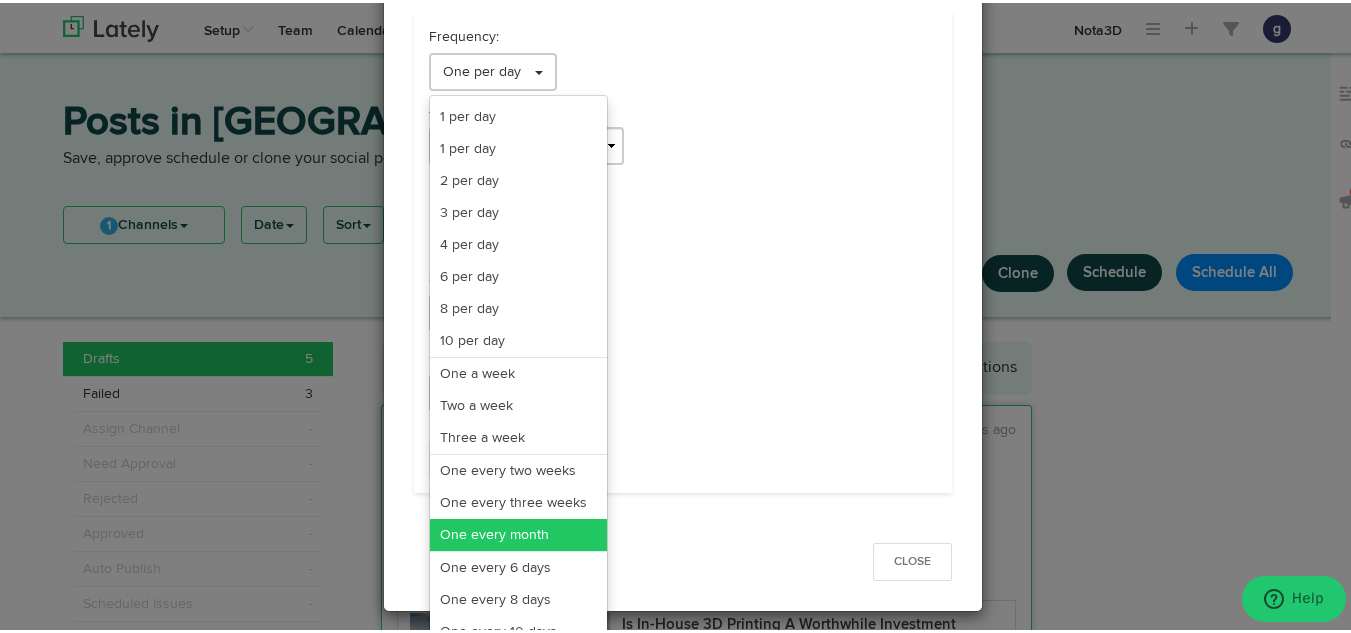 click on "One every month" at bounding box center (518, 532) 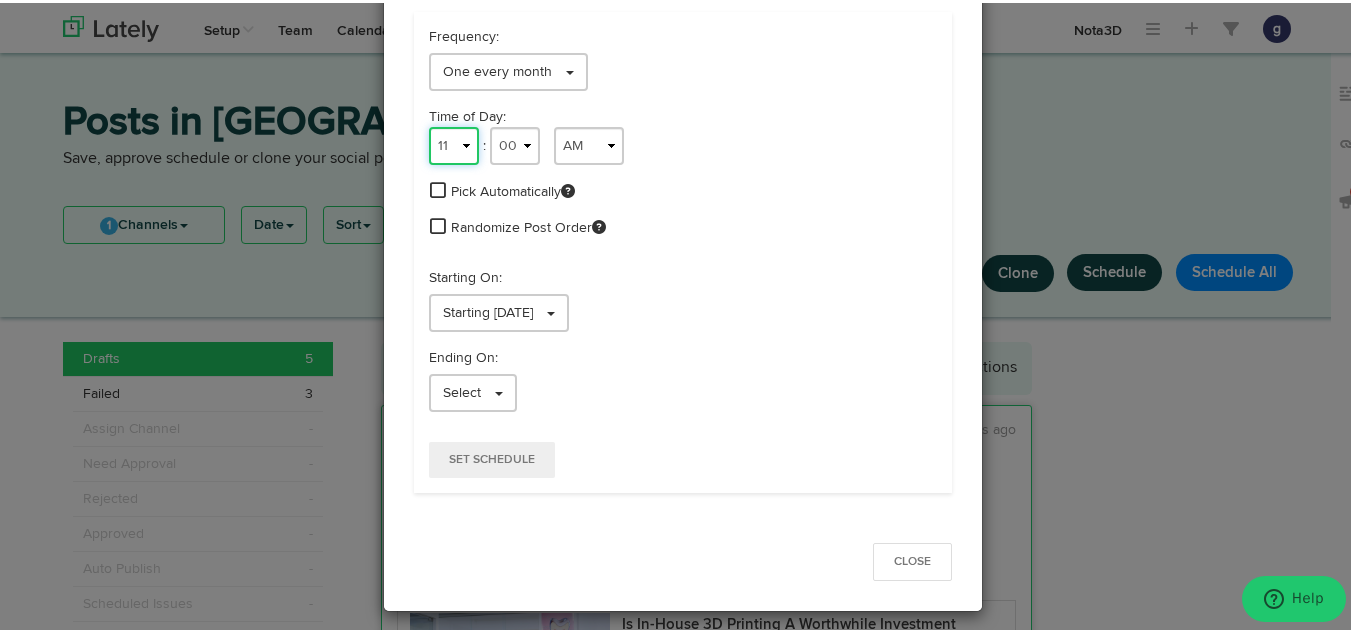 click on "1 2 3 4 5 6 7 8 9 10 11 12" at bounding box center [454, 143] 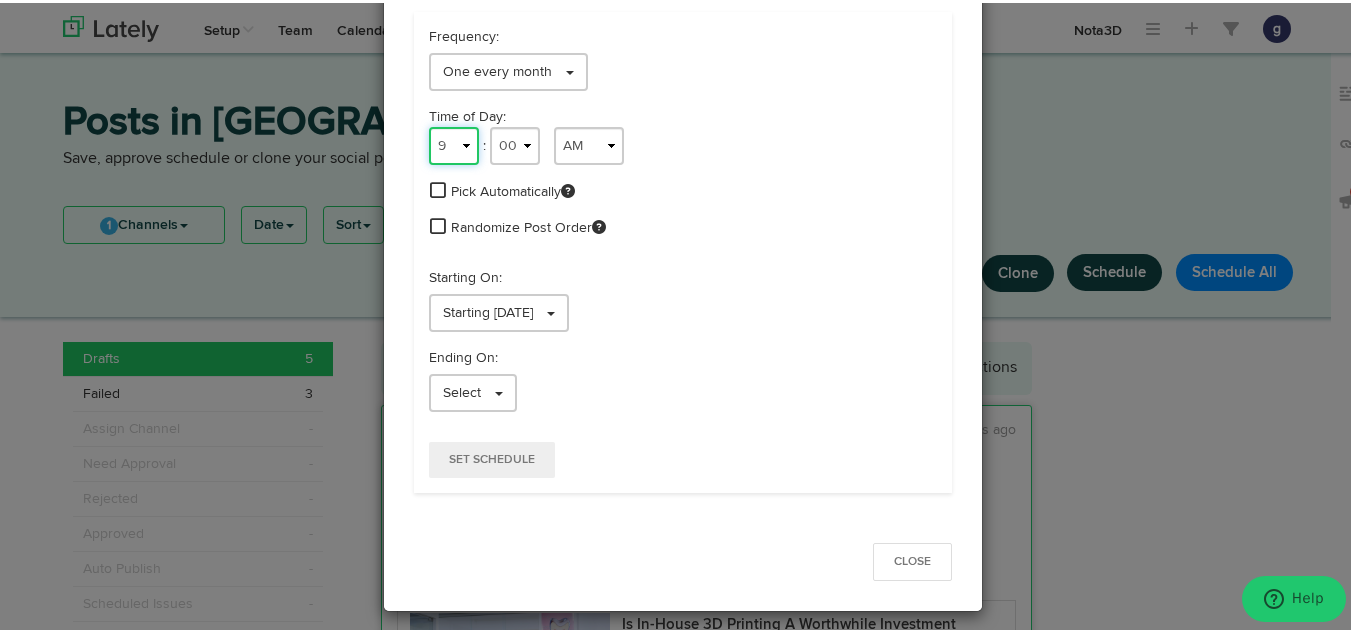 click on "1 2 3 4 5 6 7 8 9 10 11 12" at bounding box center (454, 143) 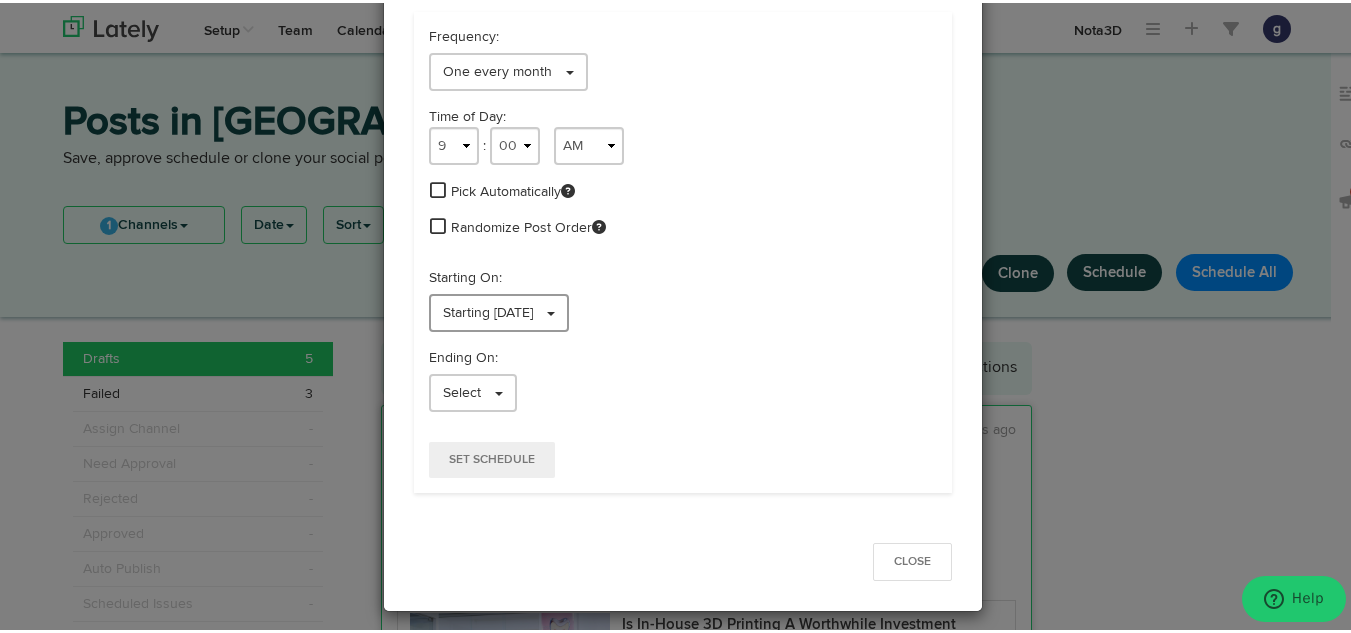click on "Starting [DATE]" at bounding box center [499, 310] 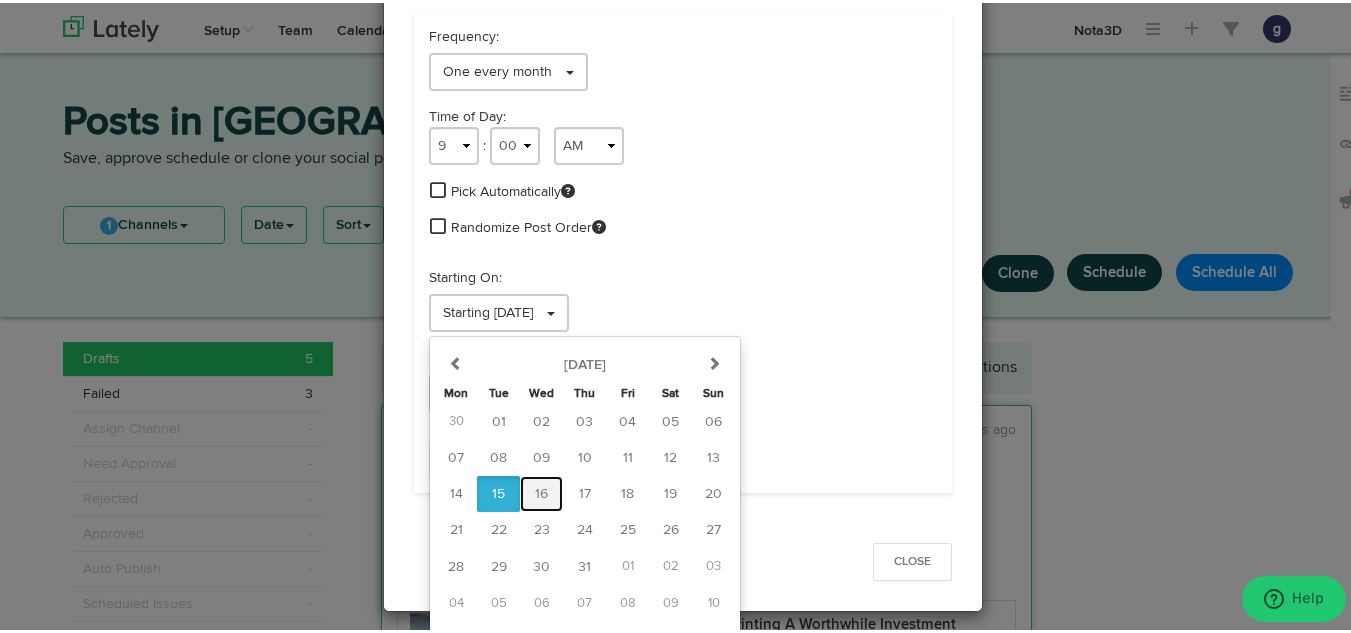 click on "16" at bounding box center [541, 491] 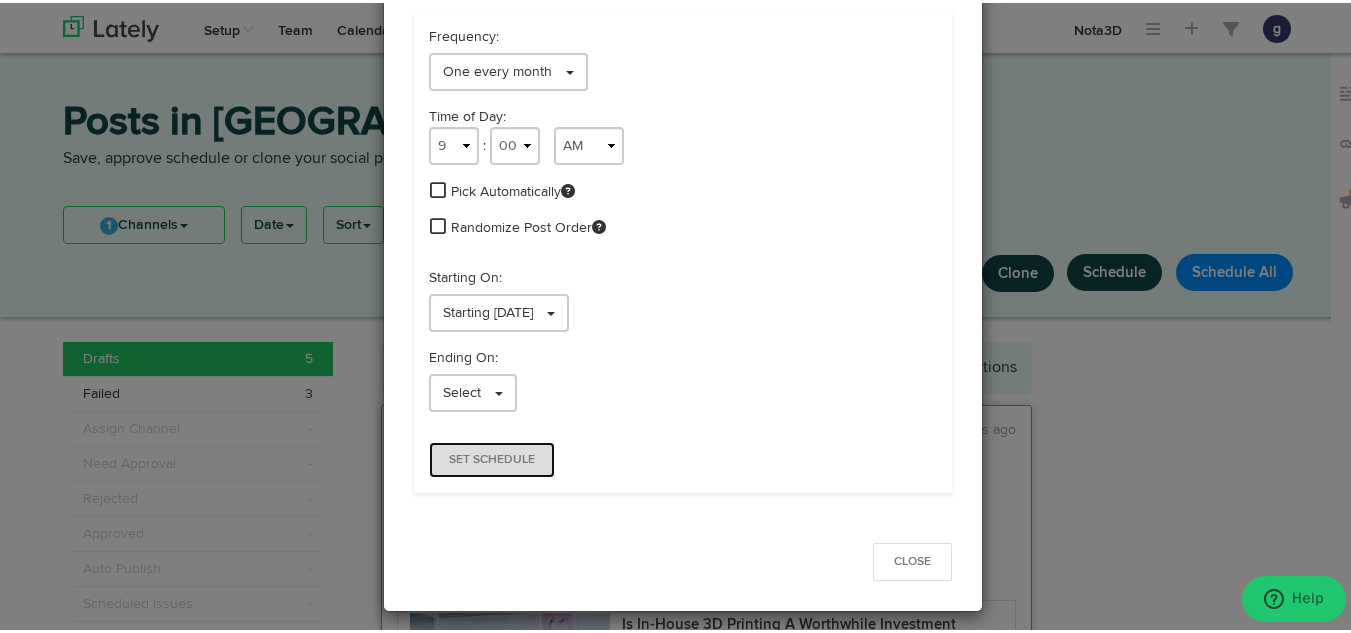 click on "Set Schedule" at bounding box center (492, 457) 